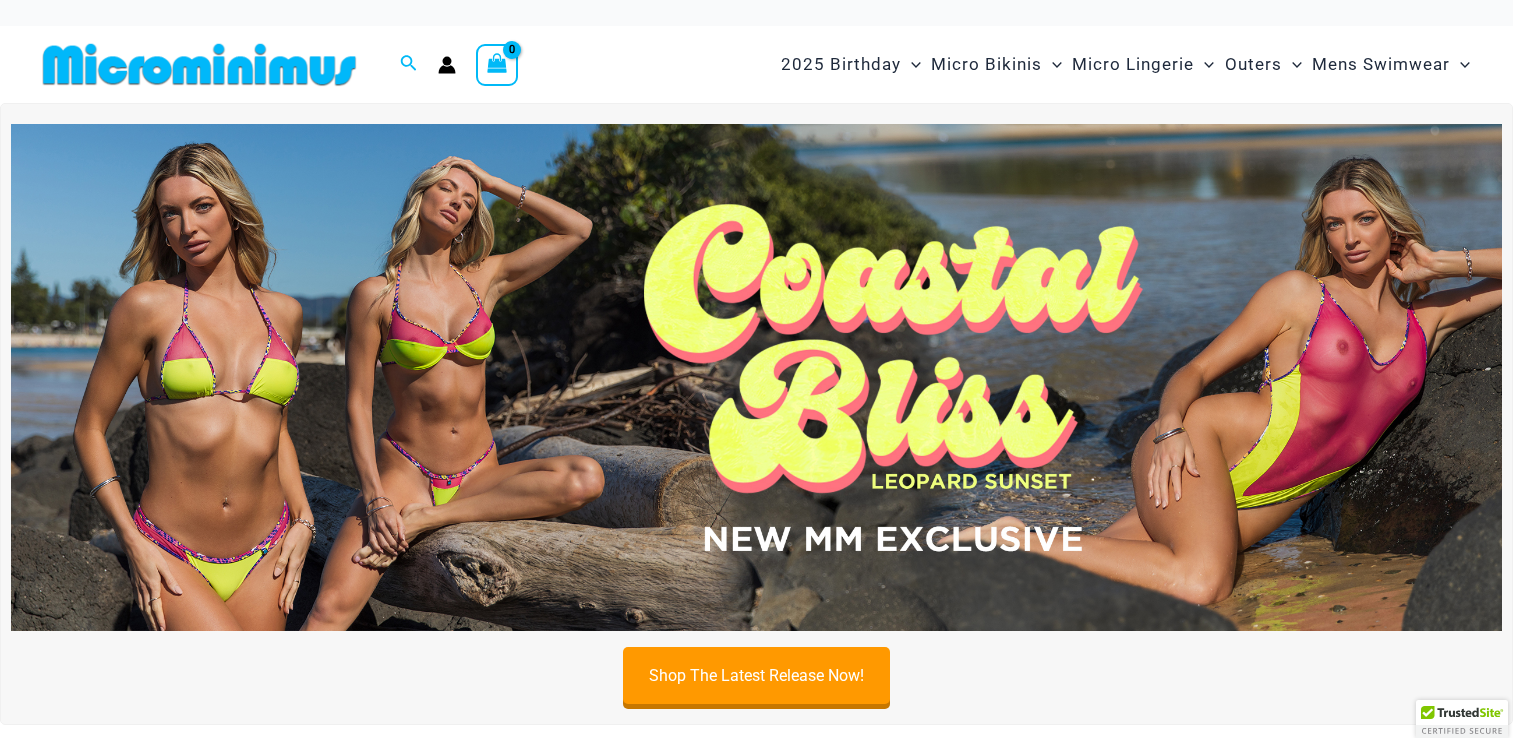 scroll, scrollTop: 0, scrollLeft: 0, axis: both 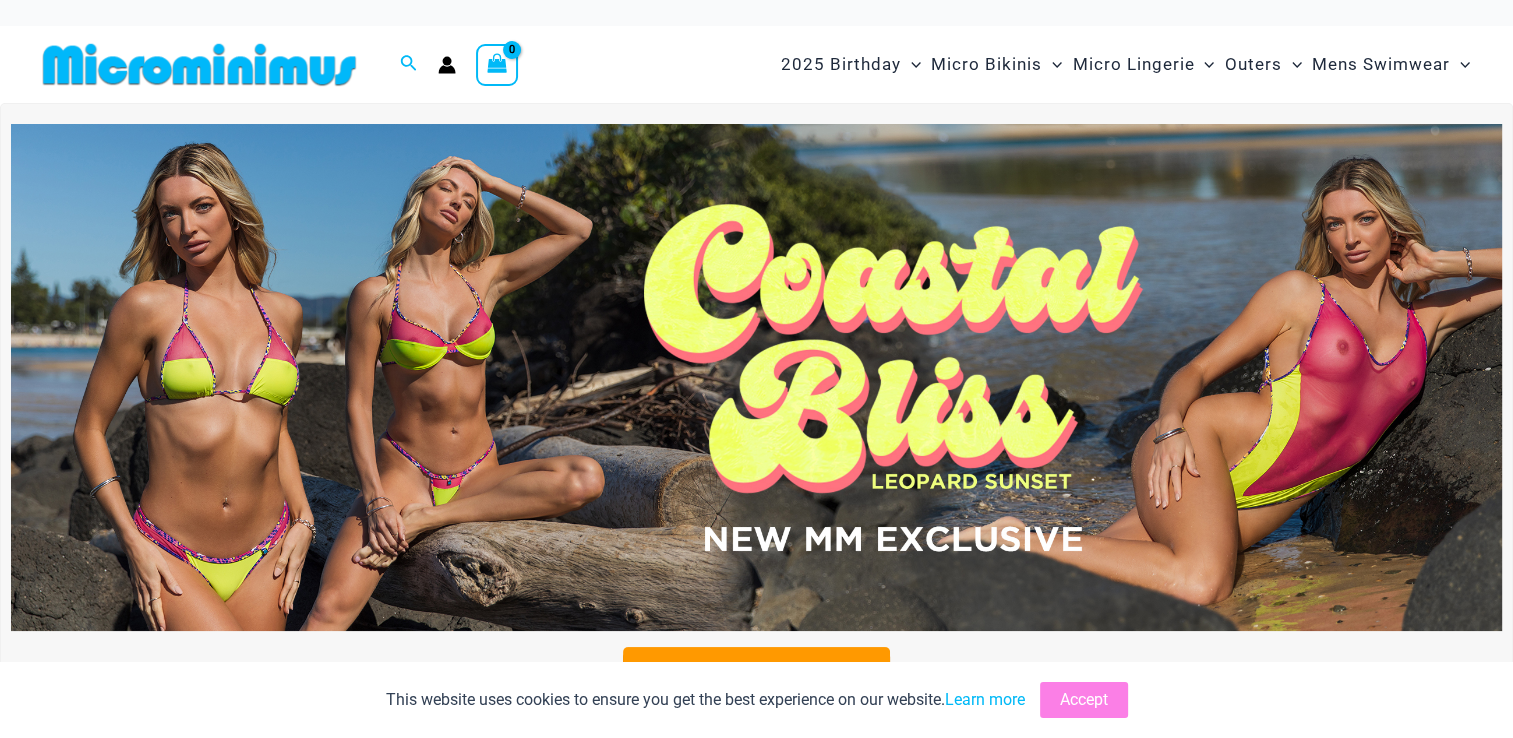 click at bounding box center (756, 377) 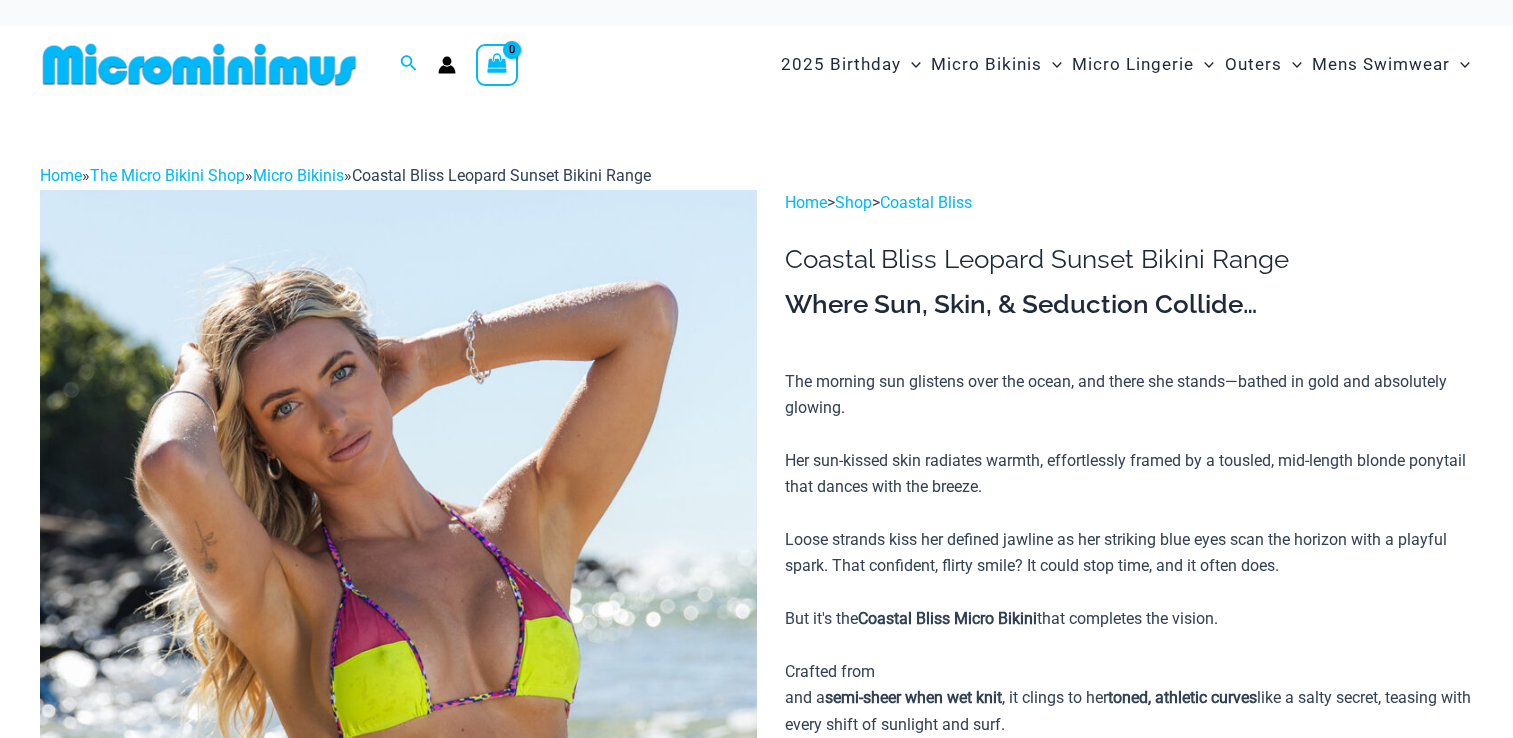 scroll, scrollTop: 0, scrollLeft: 0, axis: both 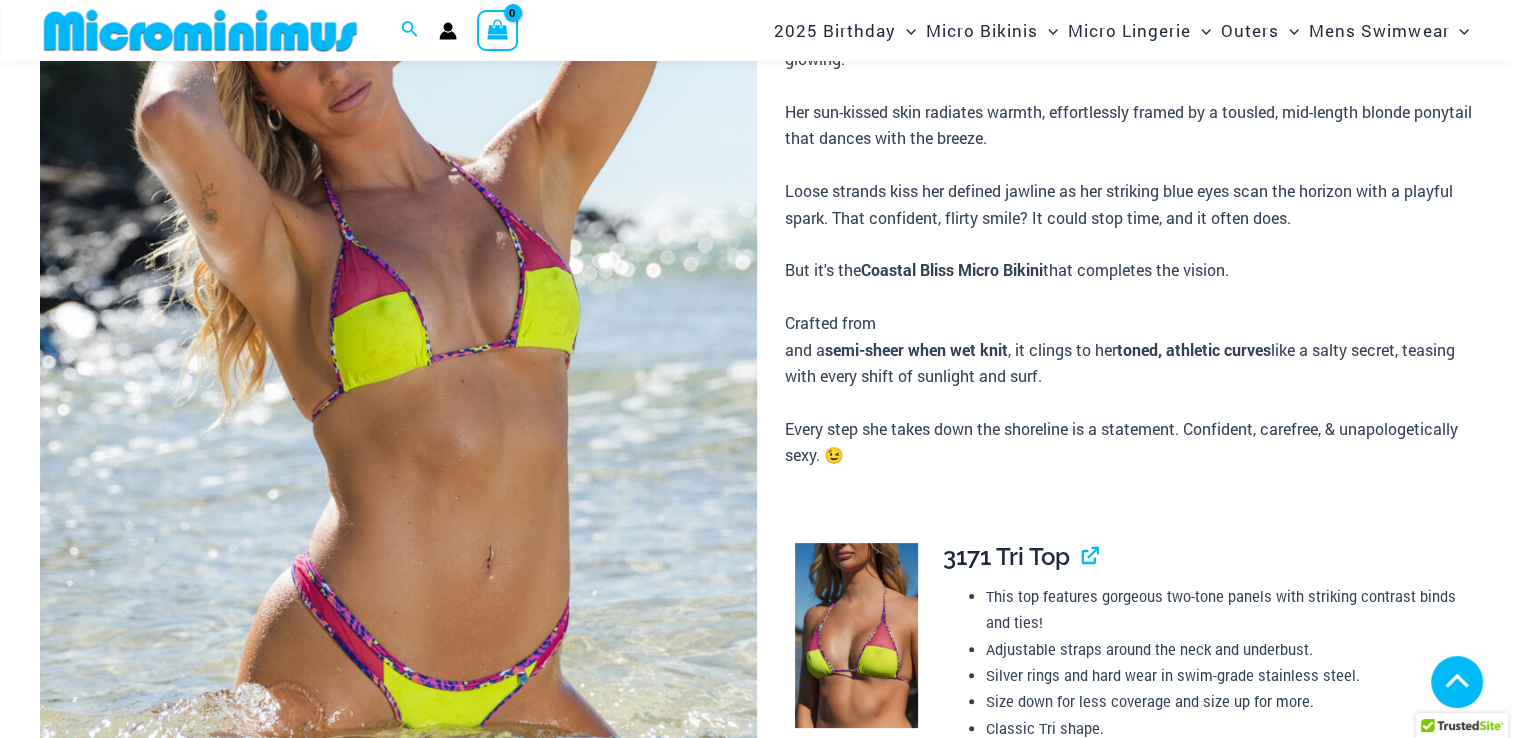 click at bounding box center [398, 382] 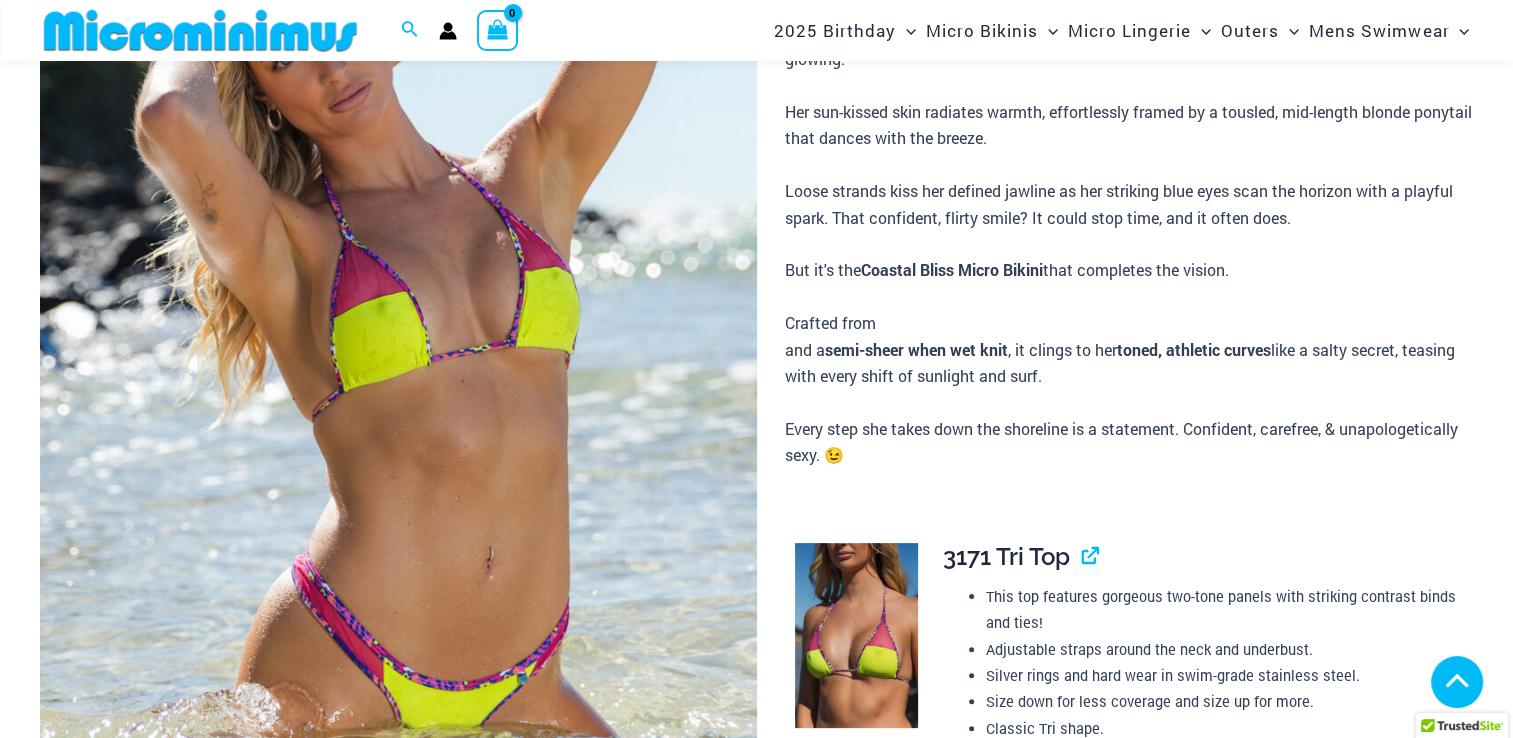 scroll, scrollTop: 1176, scrollLeft: 0, axis: vertical 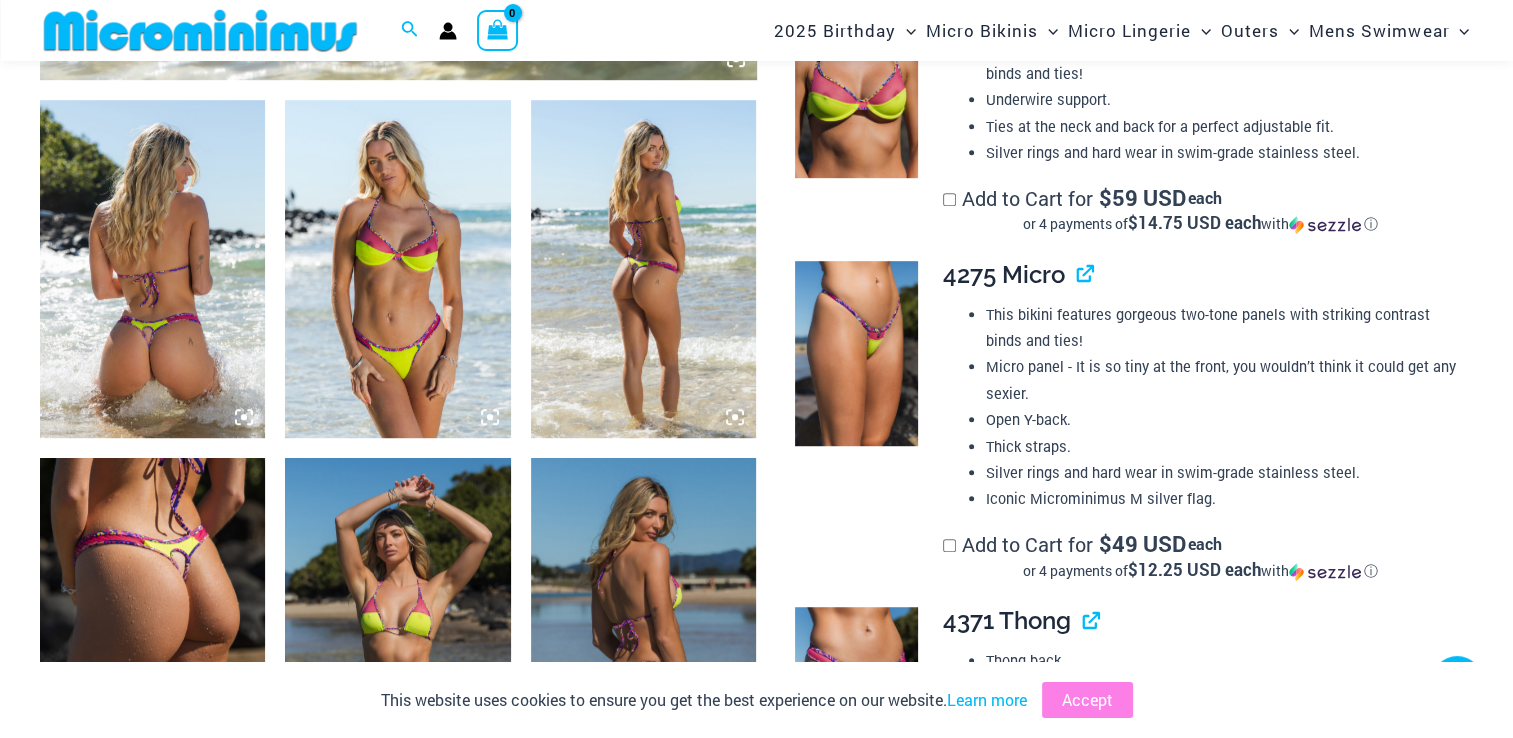 click at bounding box center [397, 627] 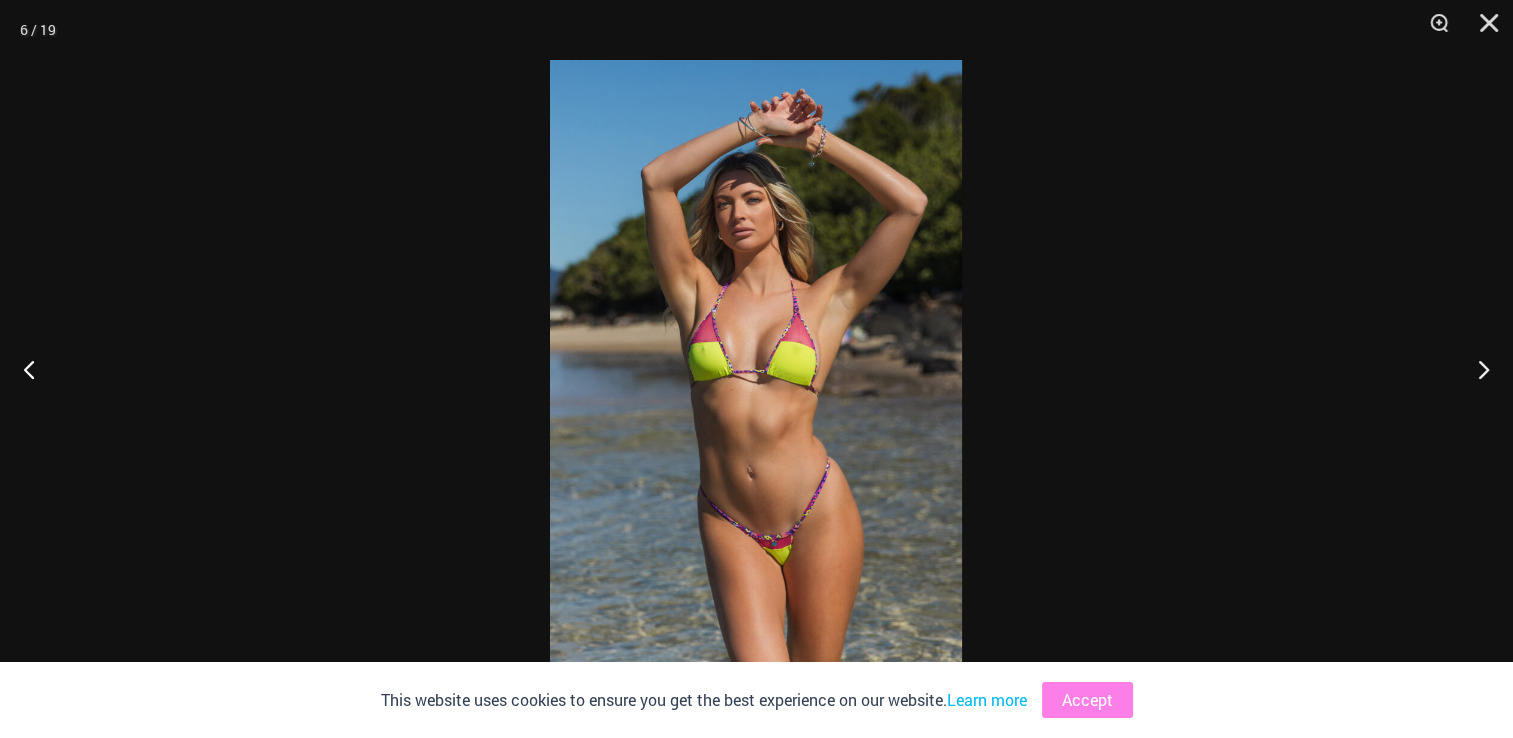 click at bounding box center (756, 369) 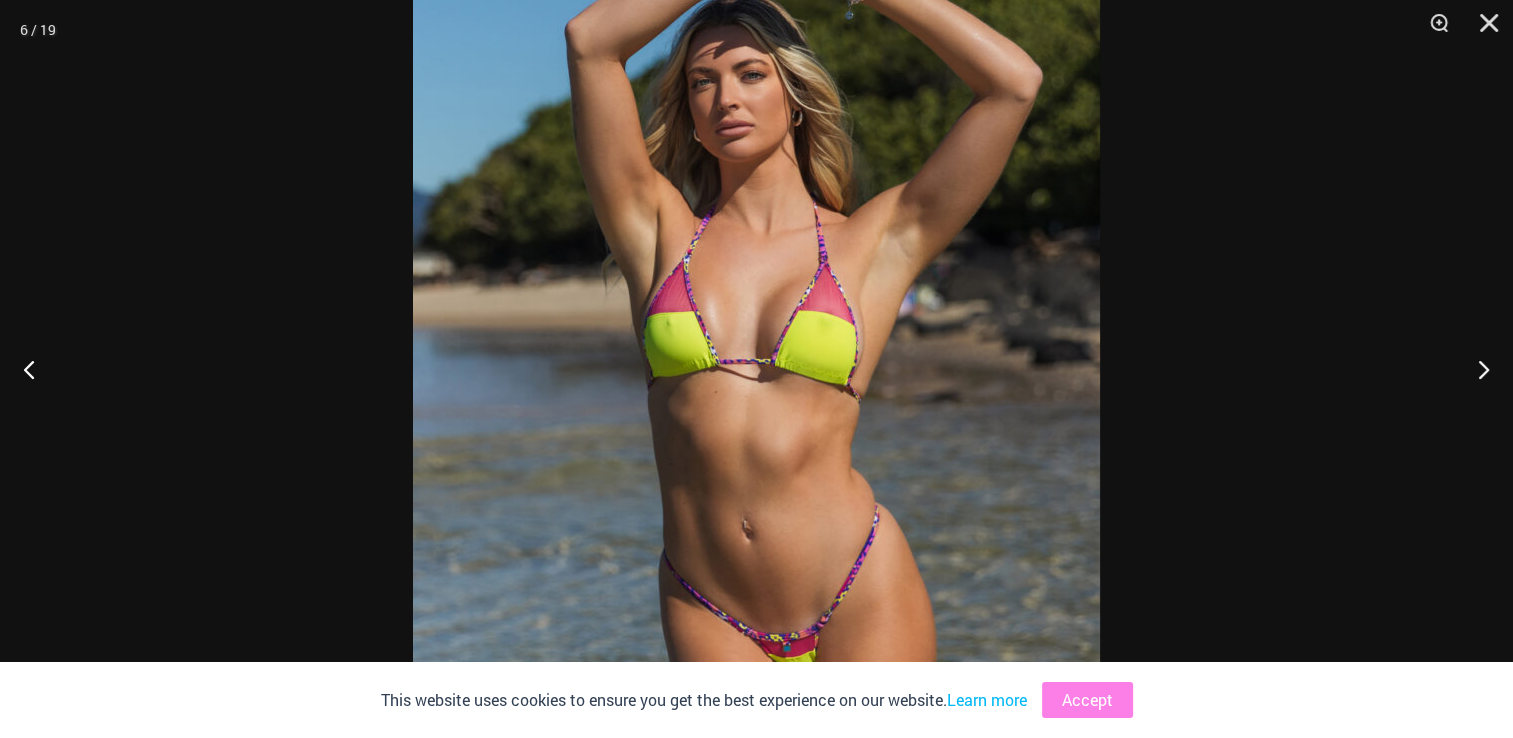 click at bounding box center (756, 369) 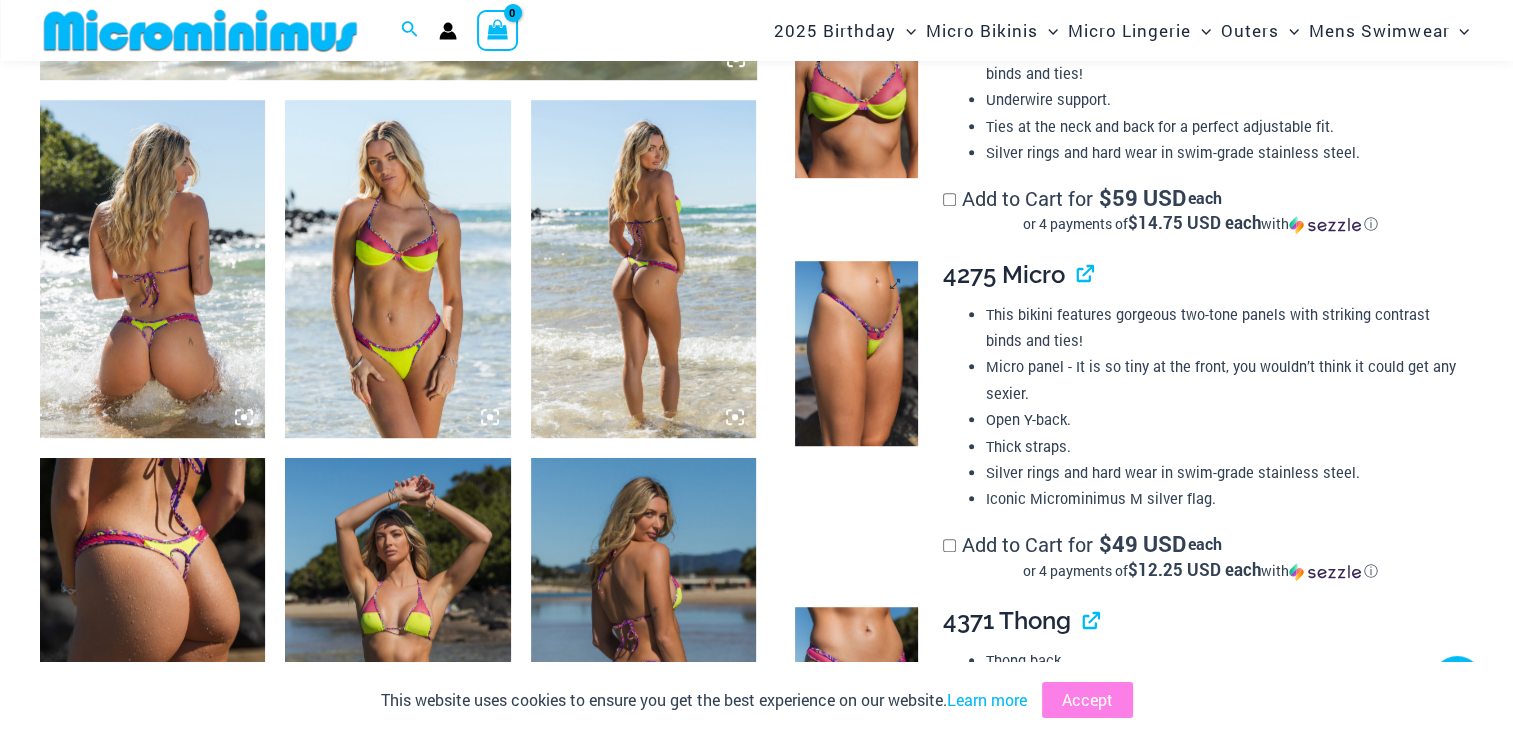 click at bounding box center [856, 353] 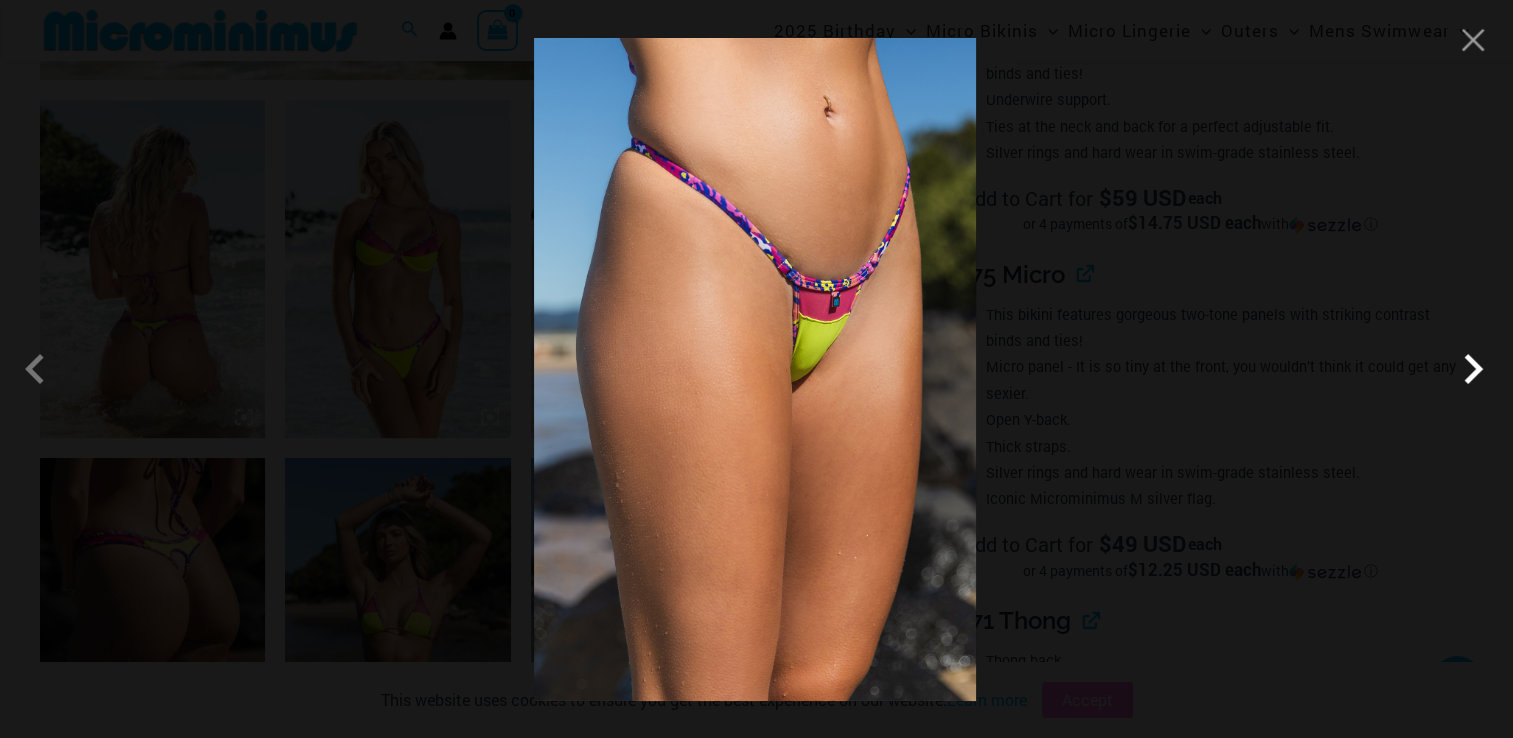 click at bounding box center [1473, 369] 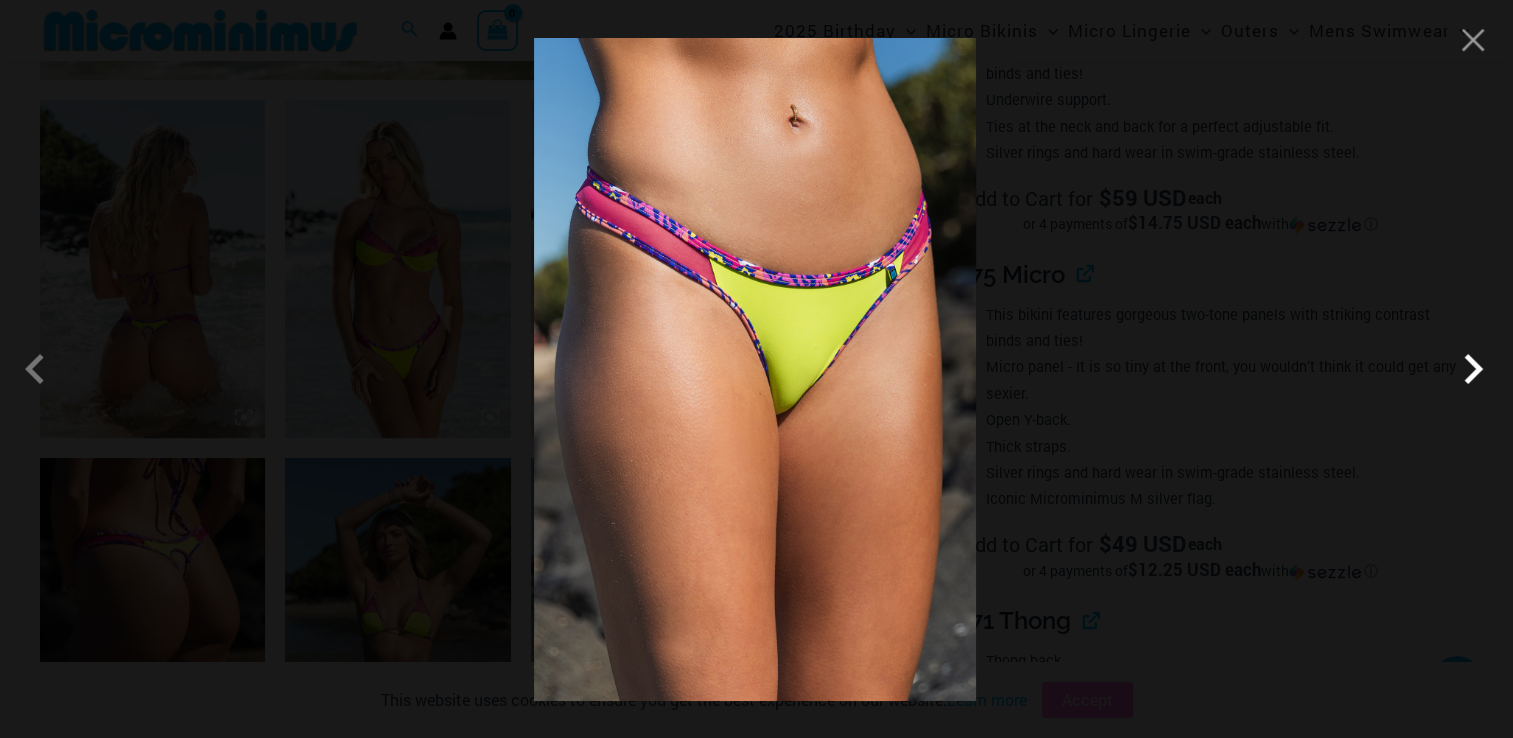 click at bounding box center [1473, 369] 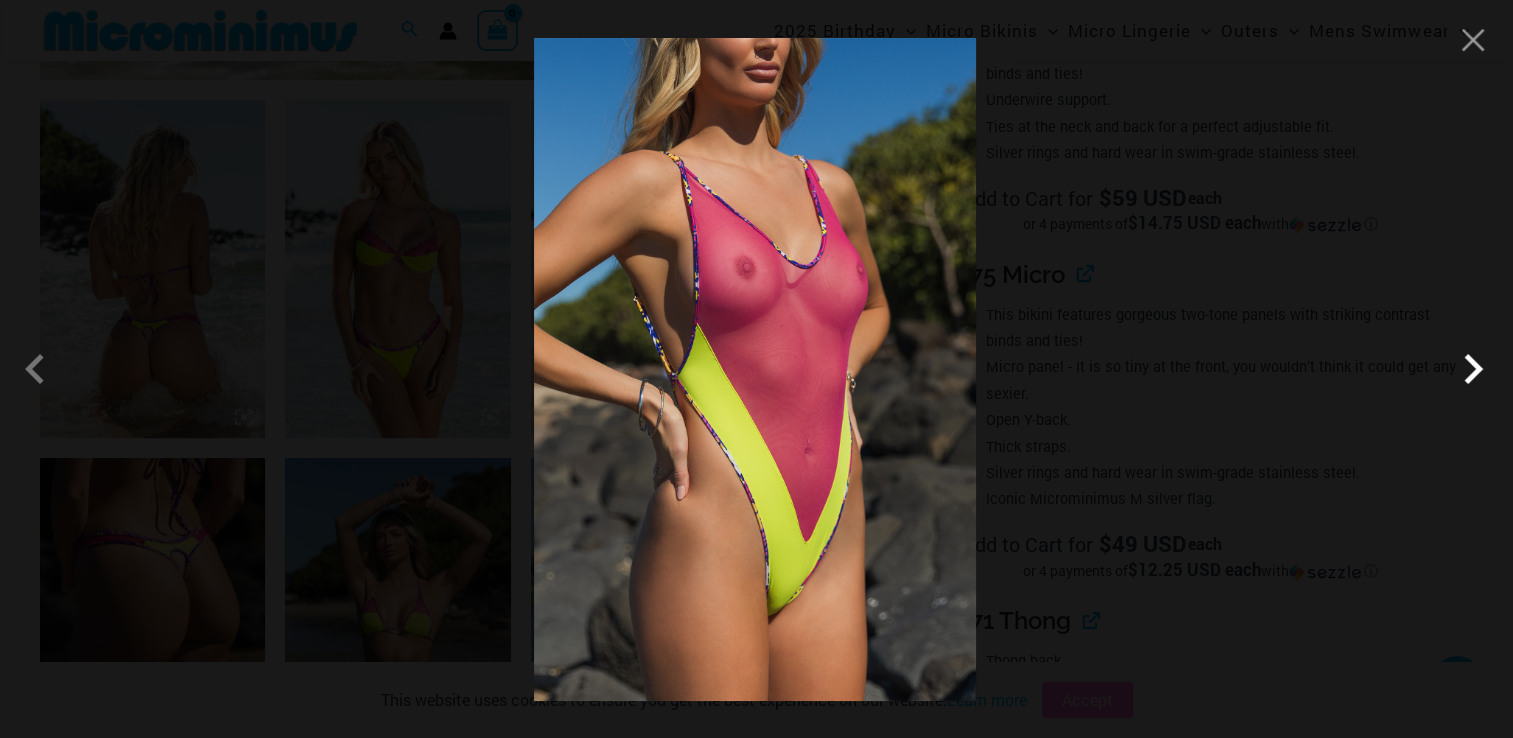click at bounding box center (1473, 369) 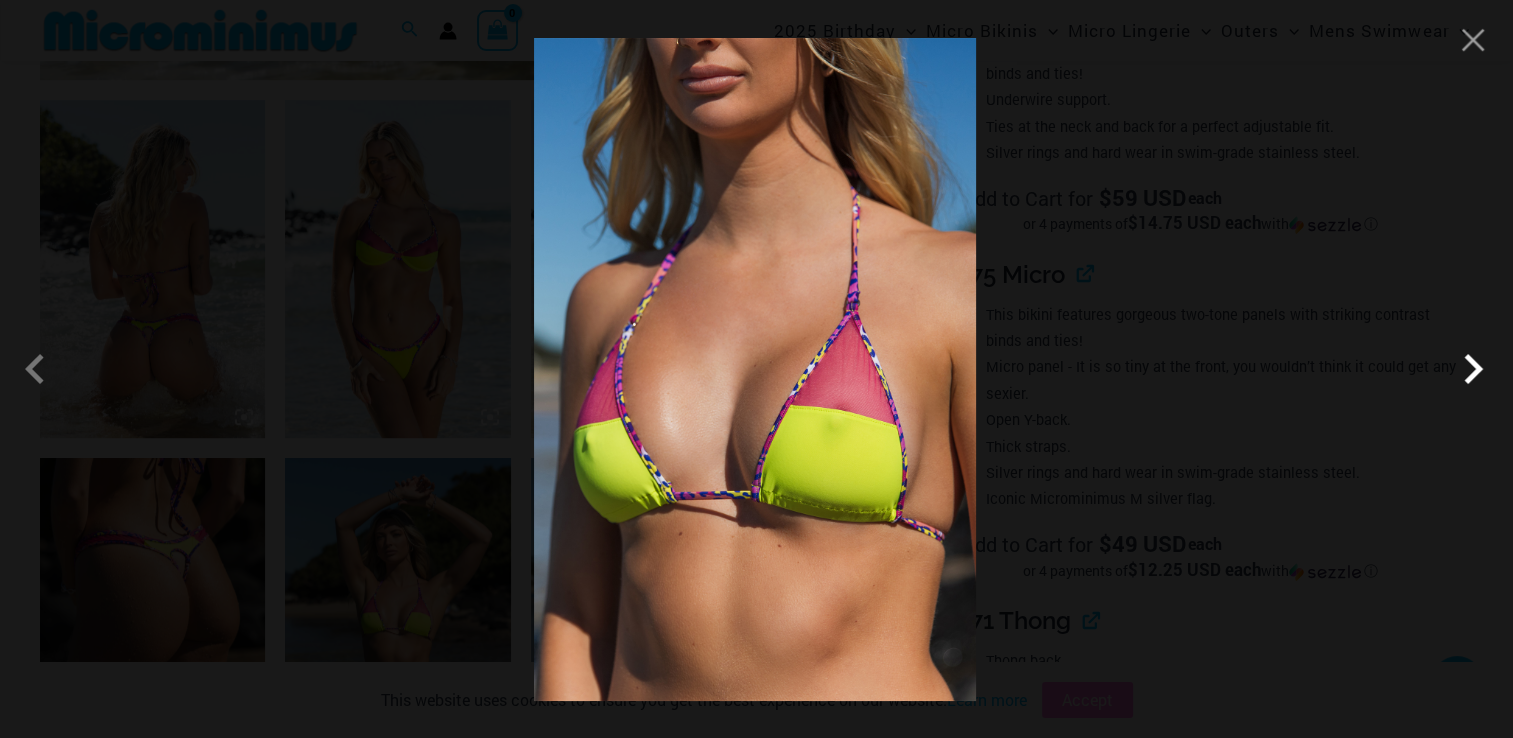 click at bounding box center [1473, 369] 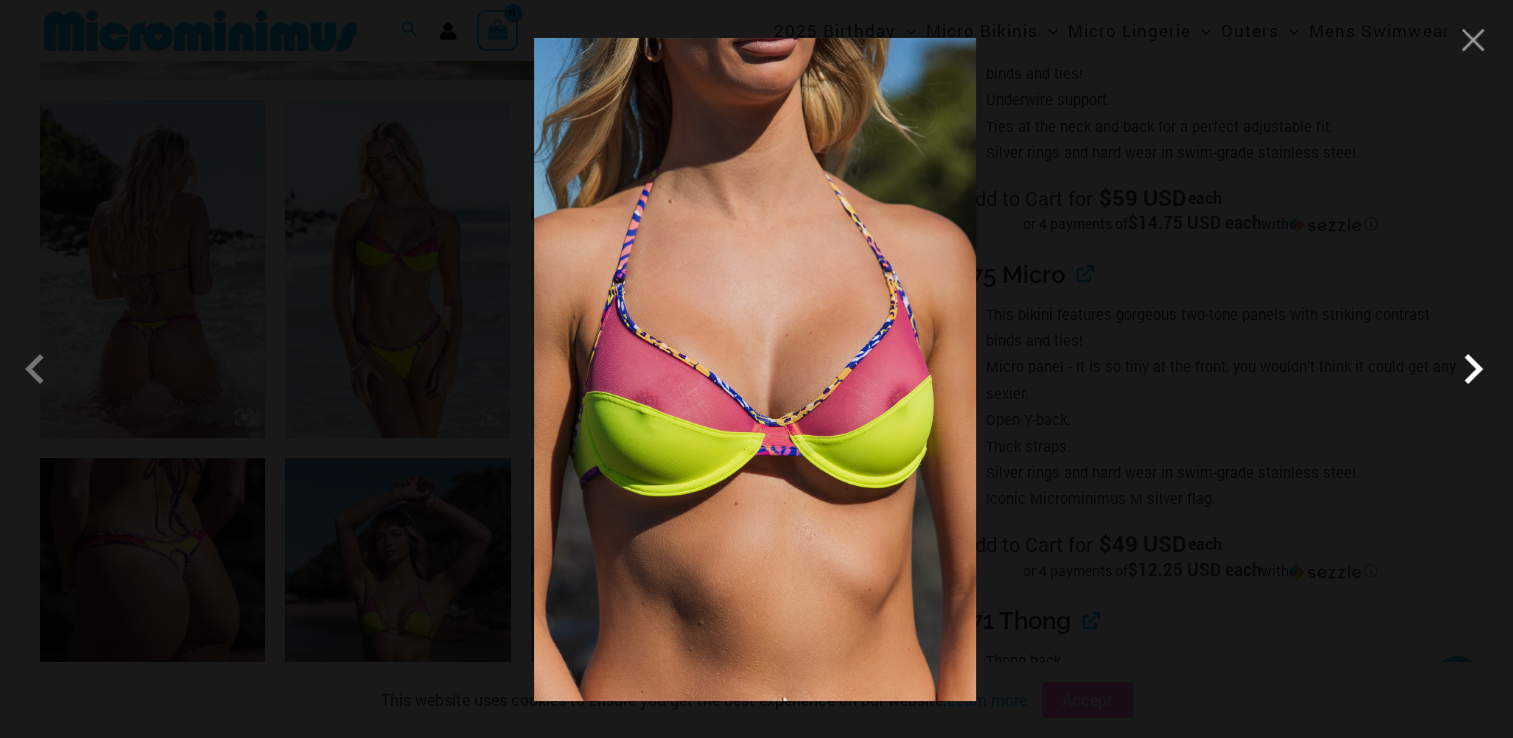 click at bounding box center [1473, 369] 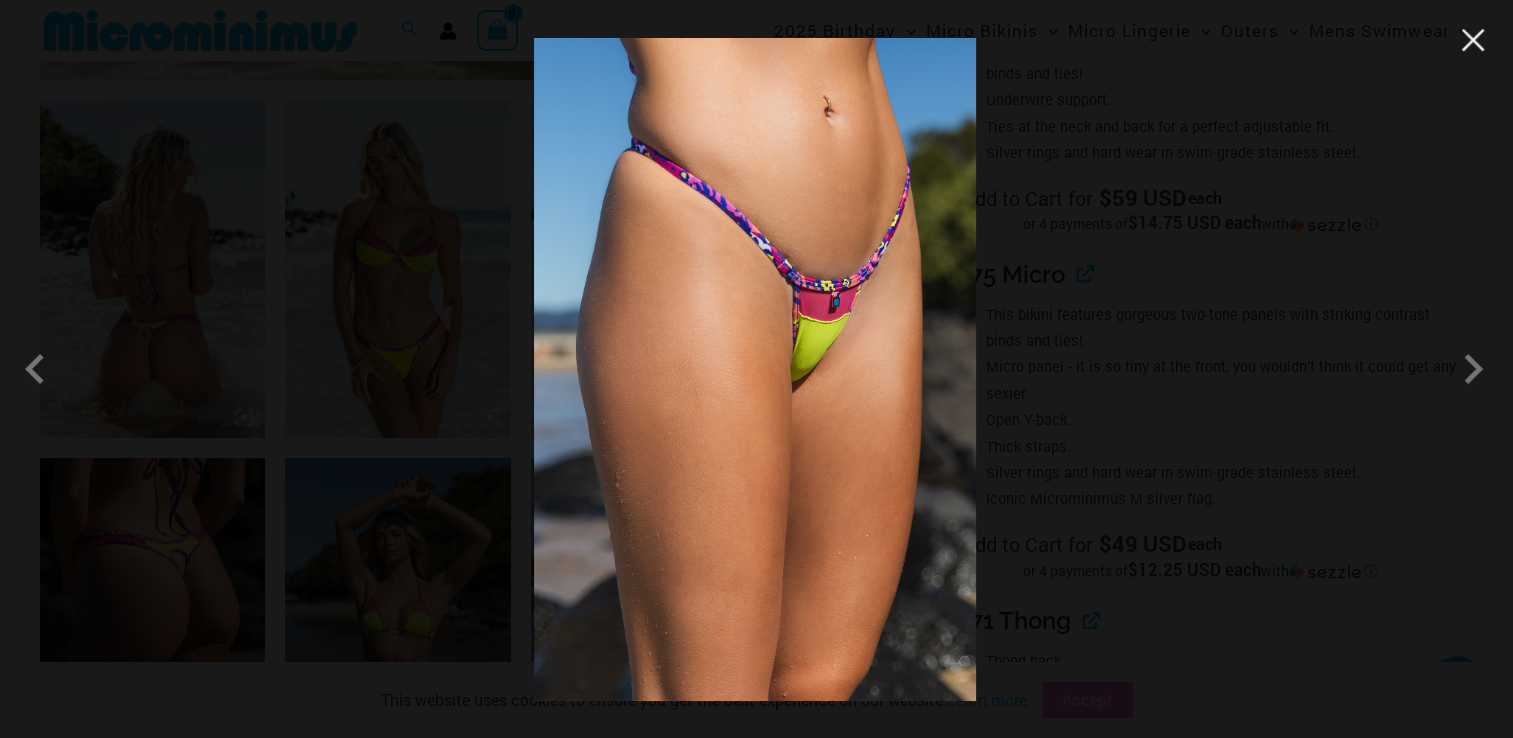 click at bounding box center [1473, 40] 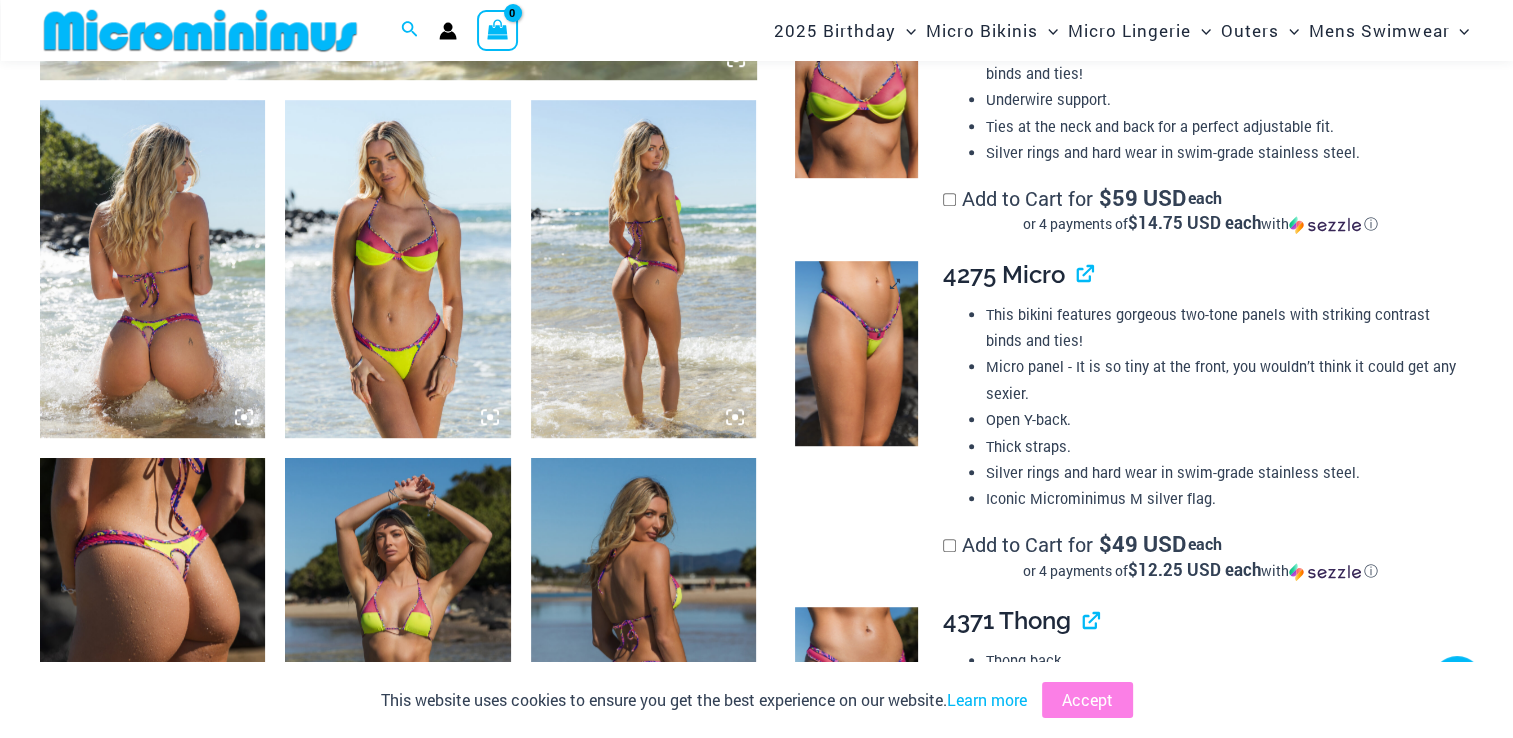 click at bounding box center [856, 353] 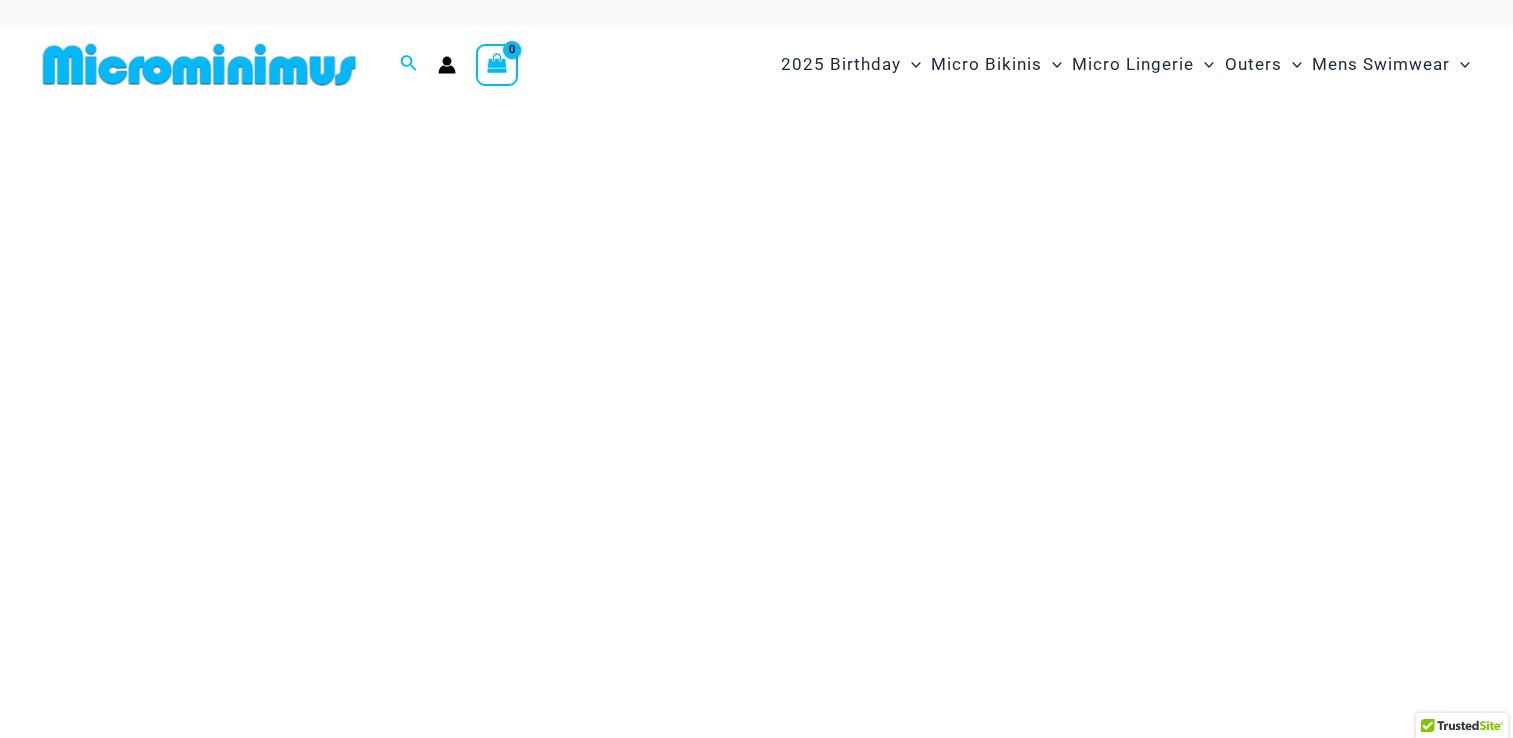 scroll, scrollTop: 0, scrollLeft: 0, axis: both 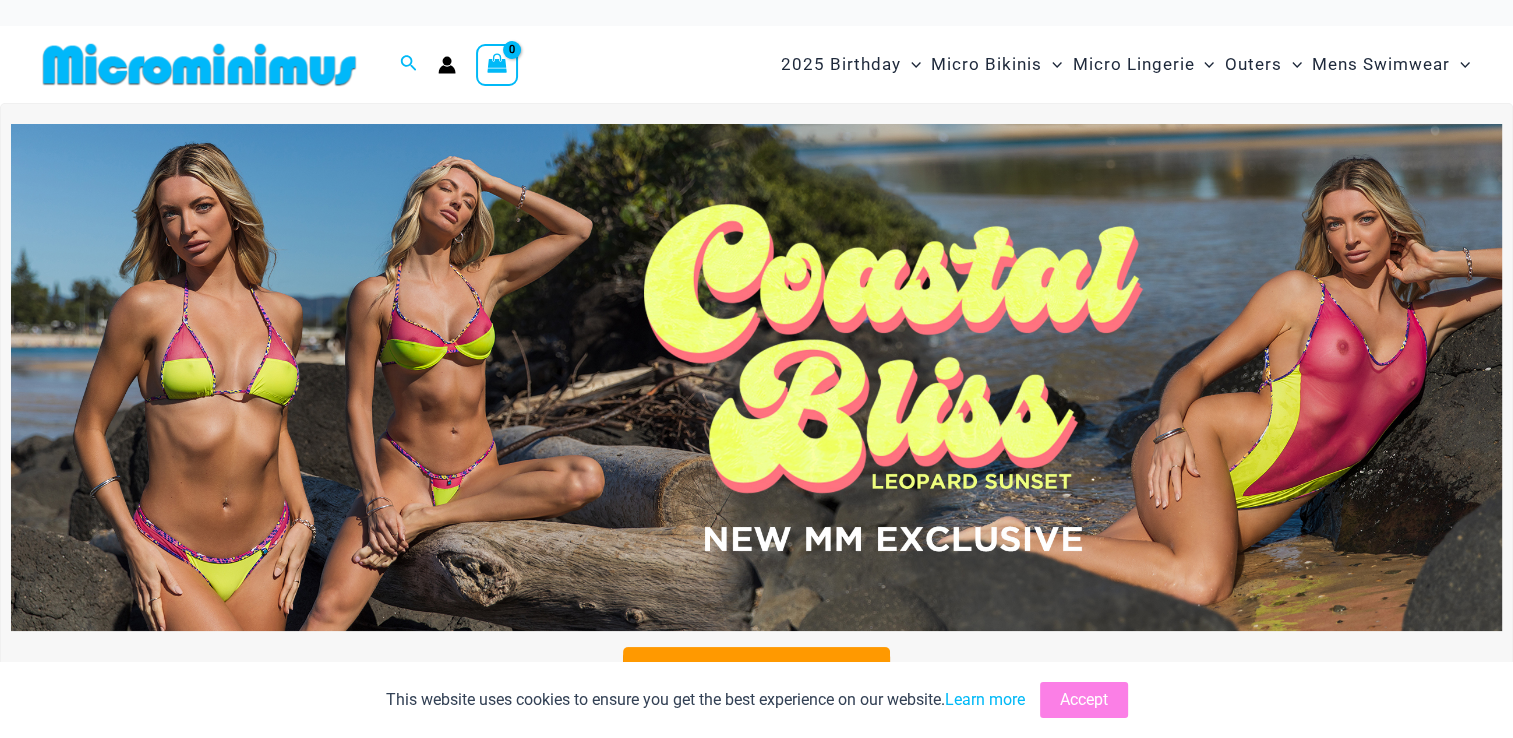 click at bounding box center (756, 377) 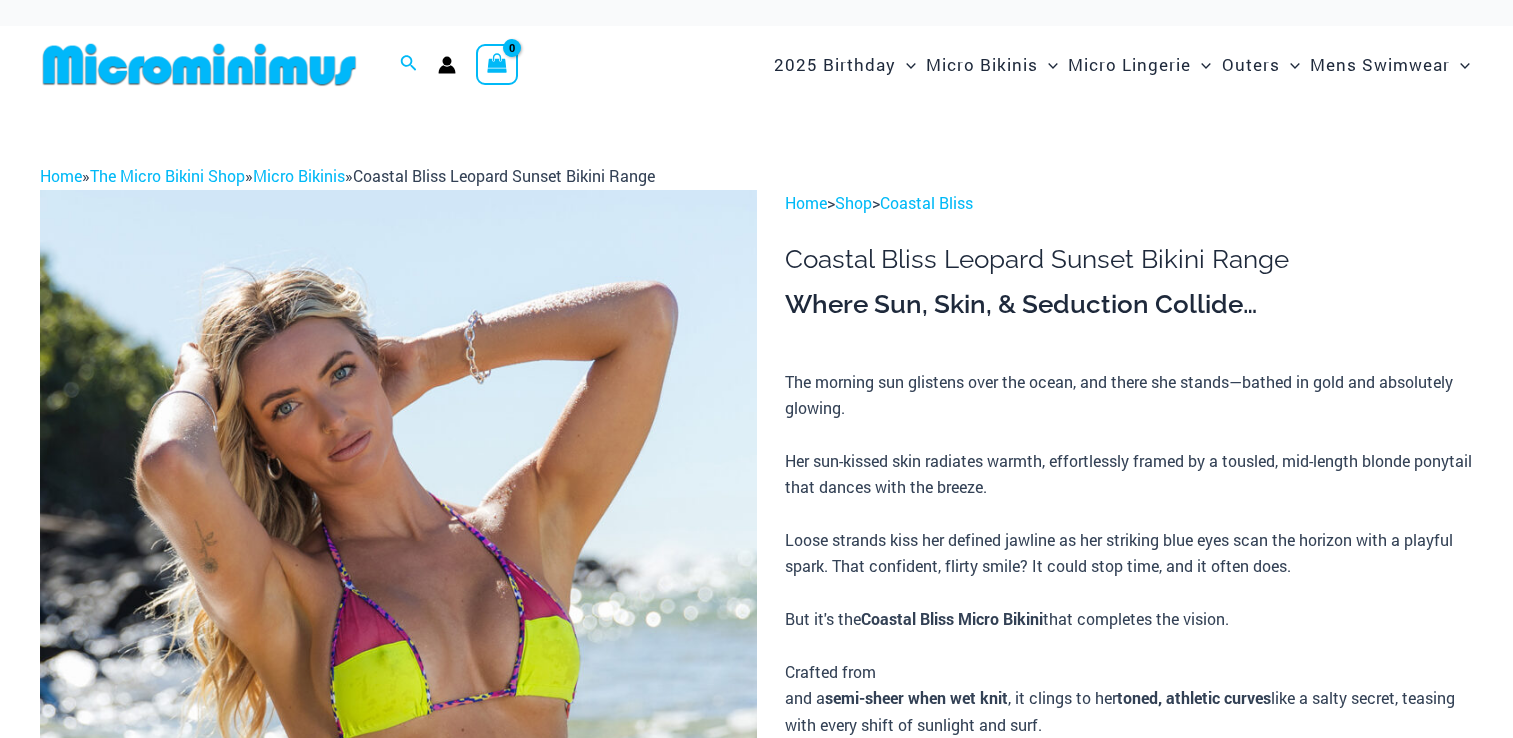 scroll, scrollTop: 0, scrollLeft: 0, axis: both 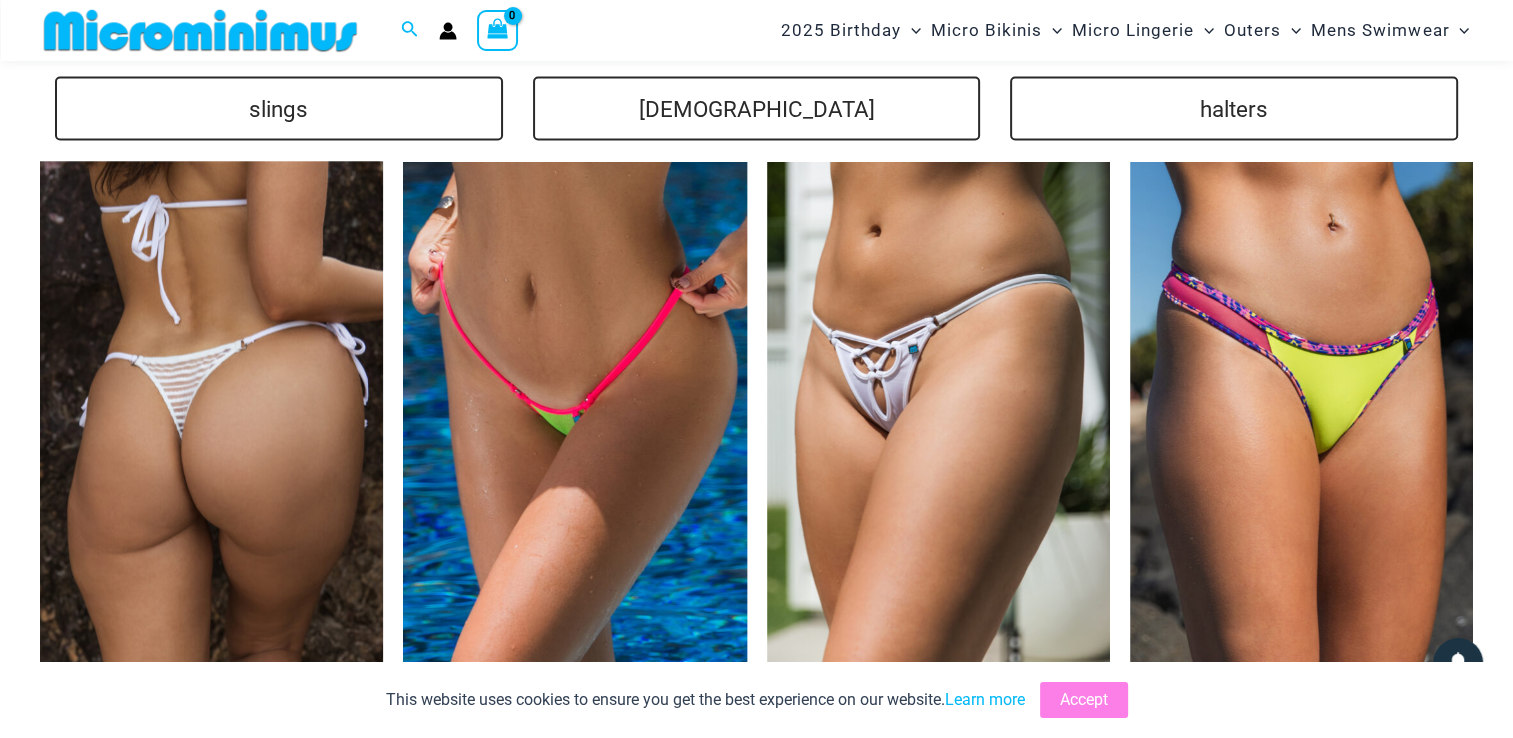 click at bounding box center [211, 419] 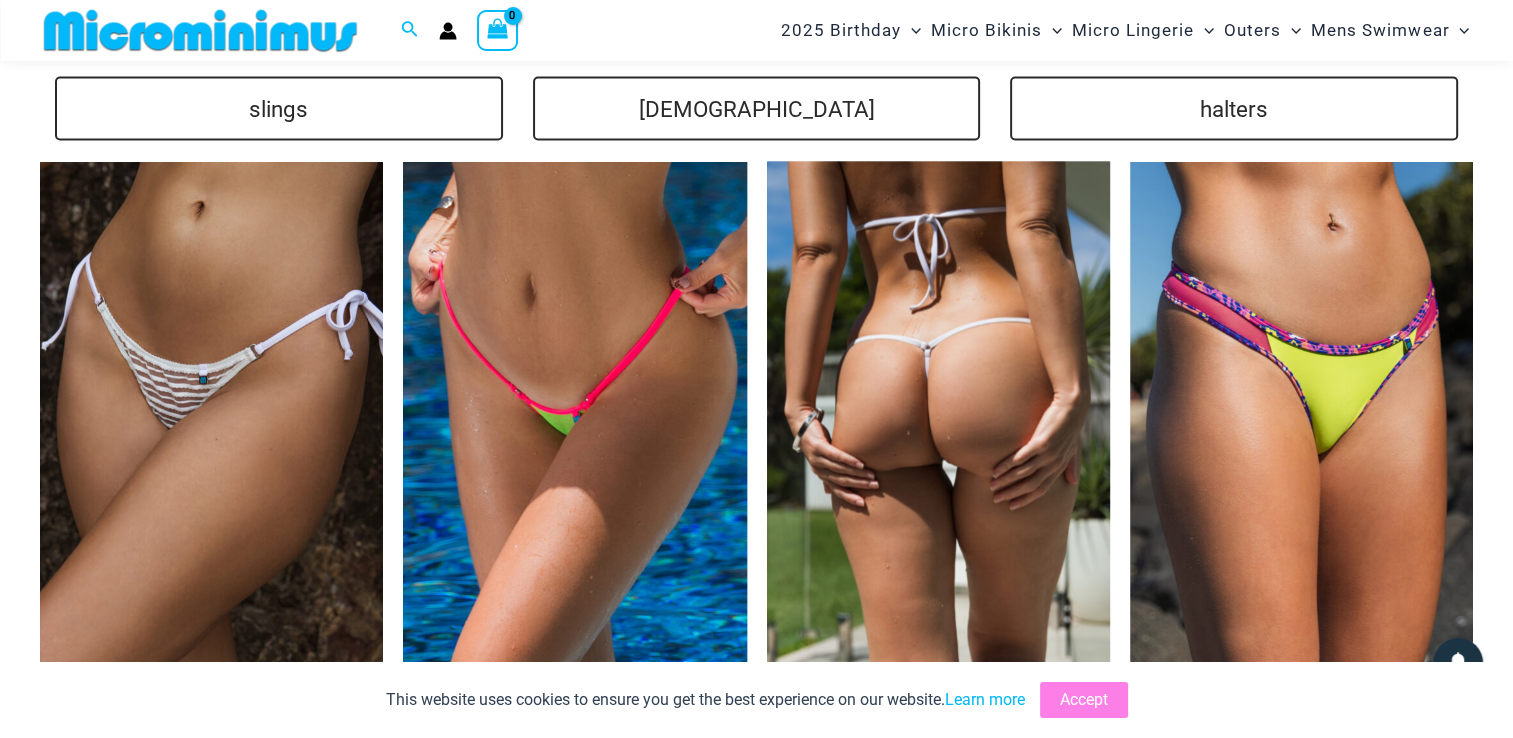 click at bounding box center (938, 419) 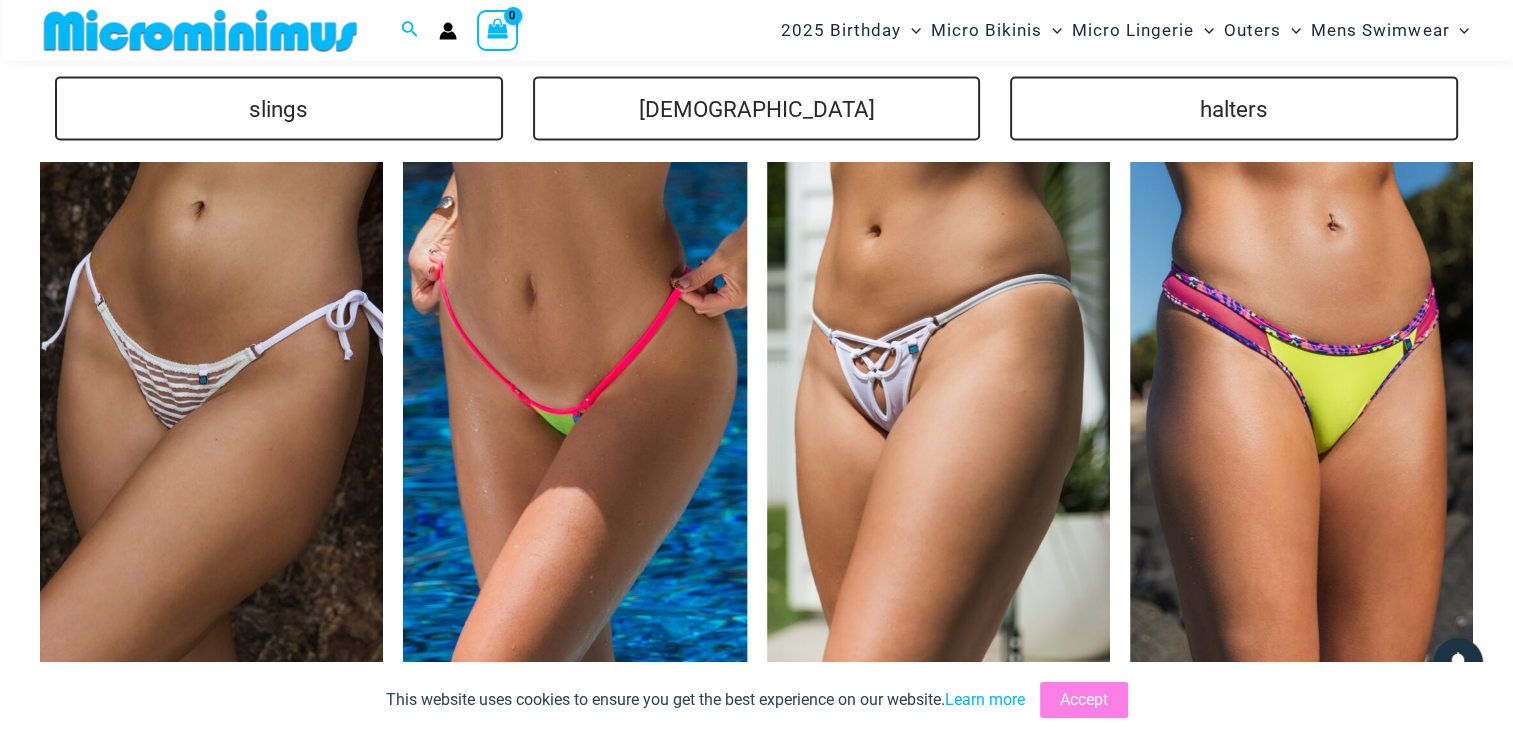 scroll, scrollTop: 4605, scrollLeft: 0, axis: vertical 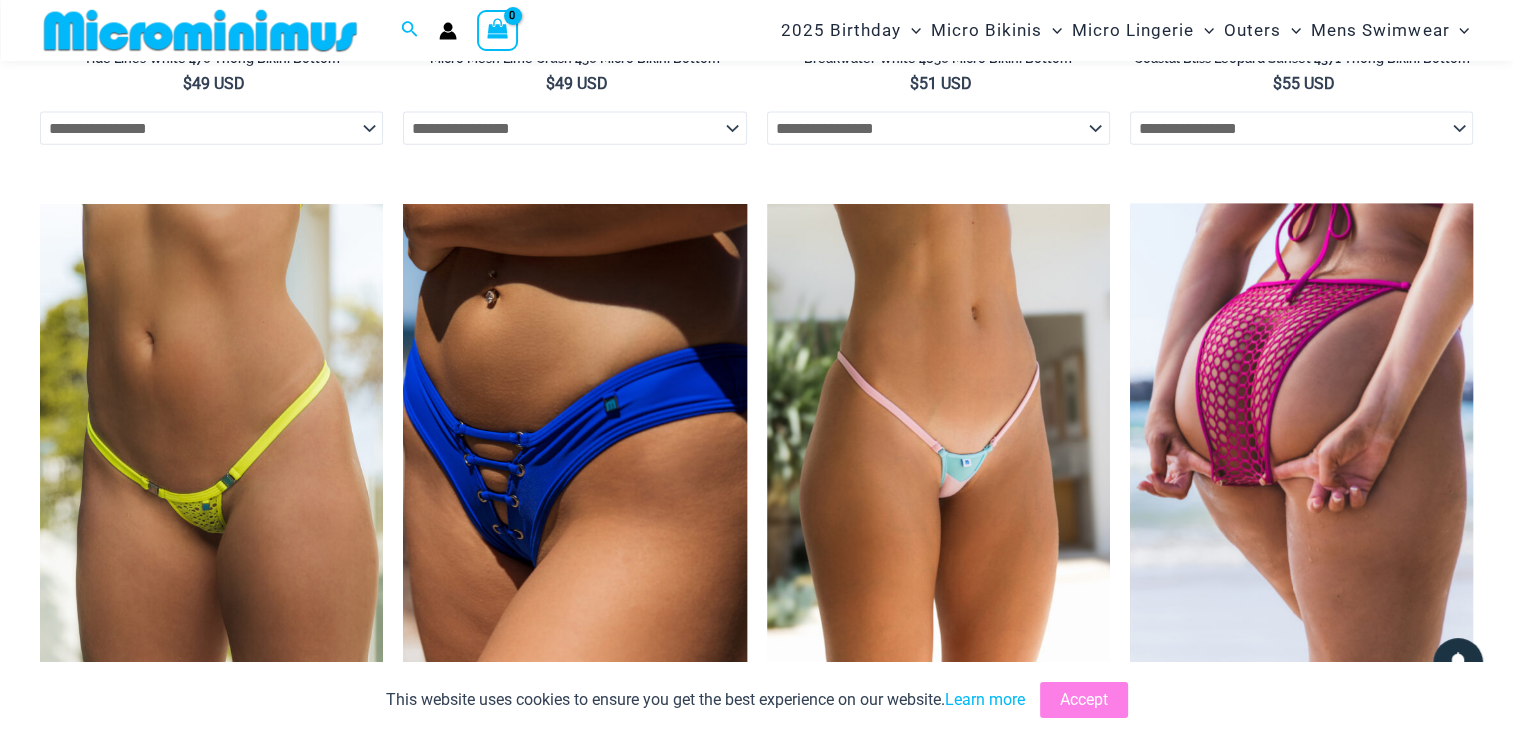 click at bounding box center (1301, 462) 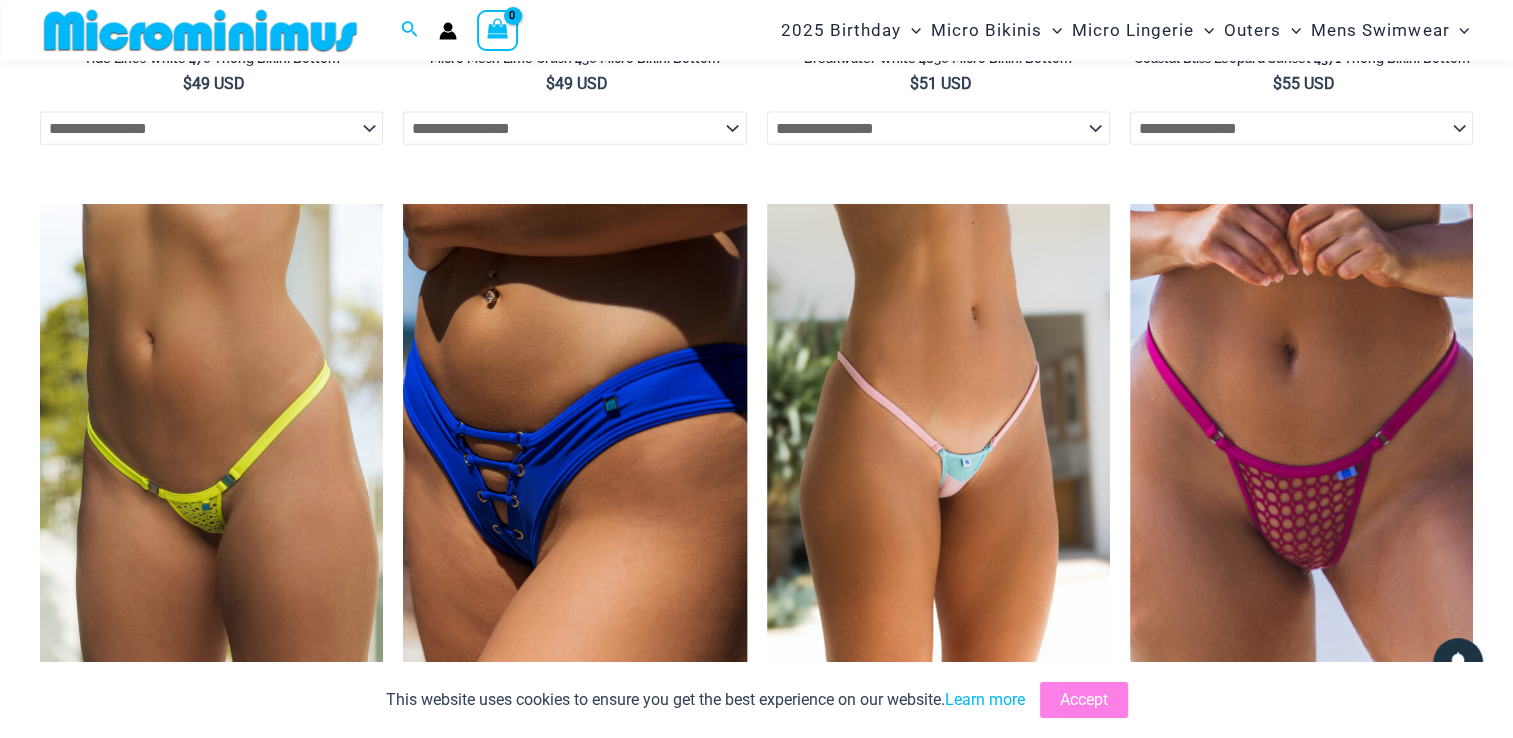 scroll, scrollTop: 5251, scrollLeft: 0, axis: vertical 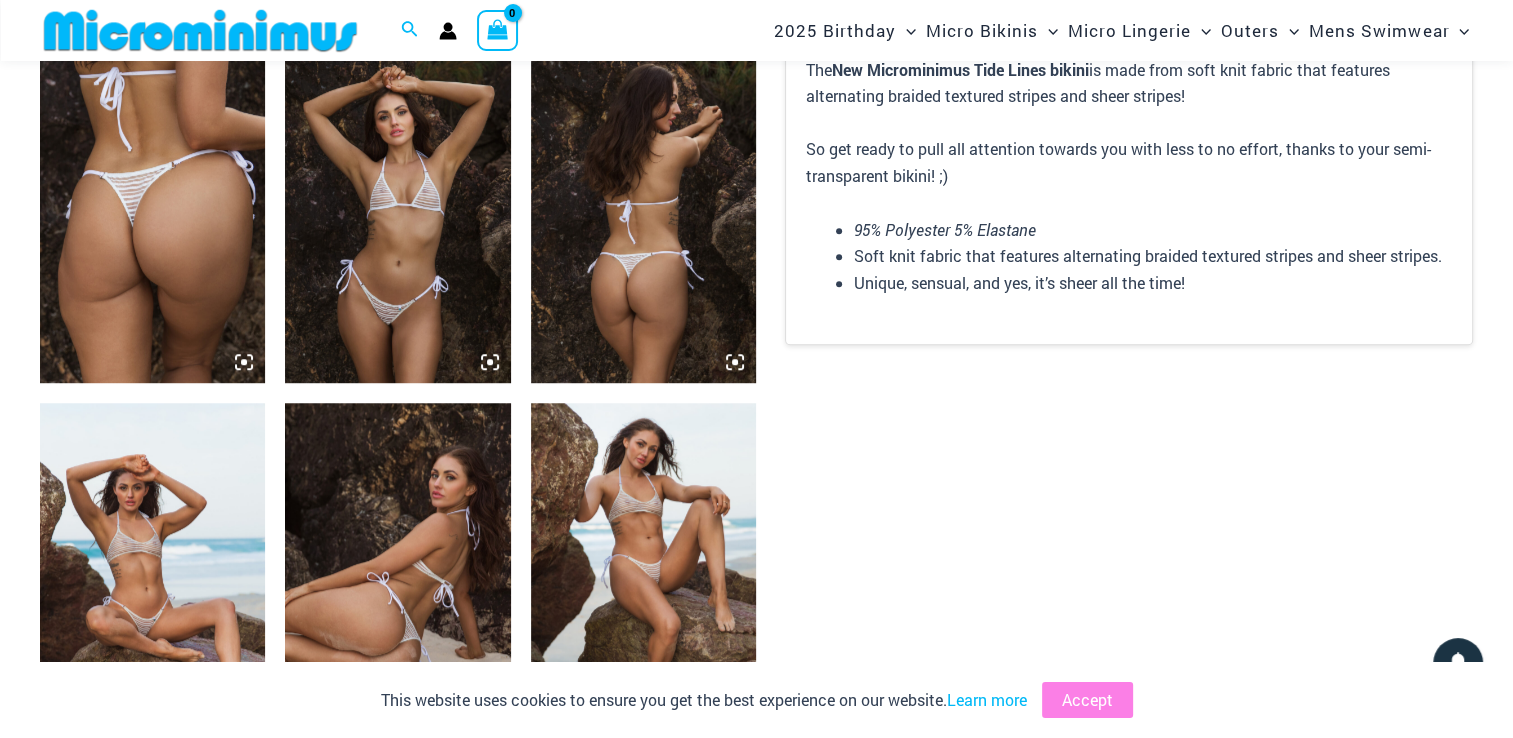 click at bounding box center (397, 214) 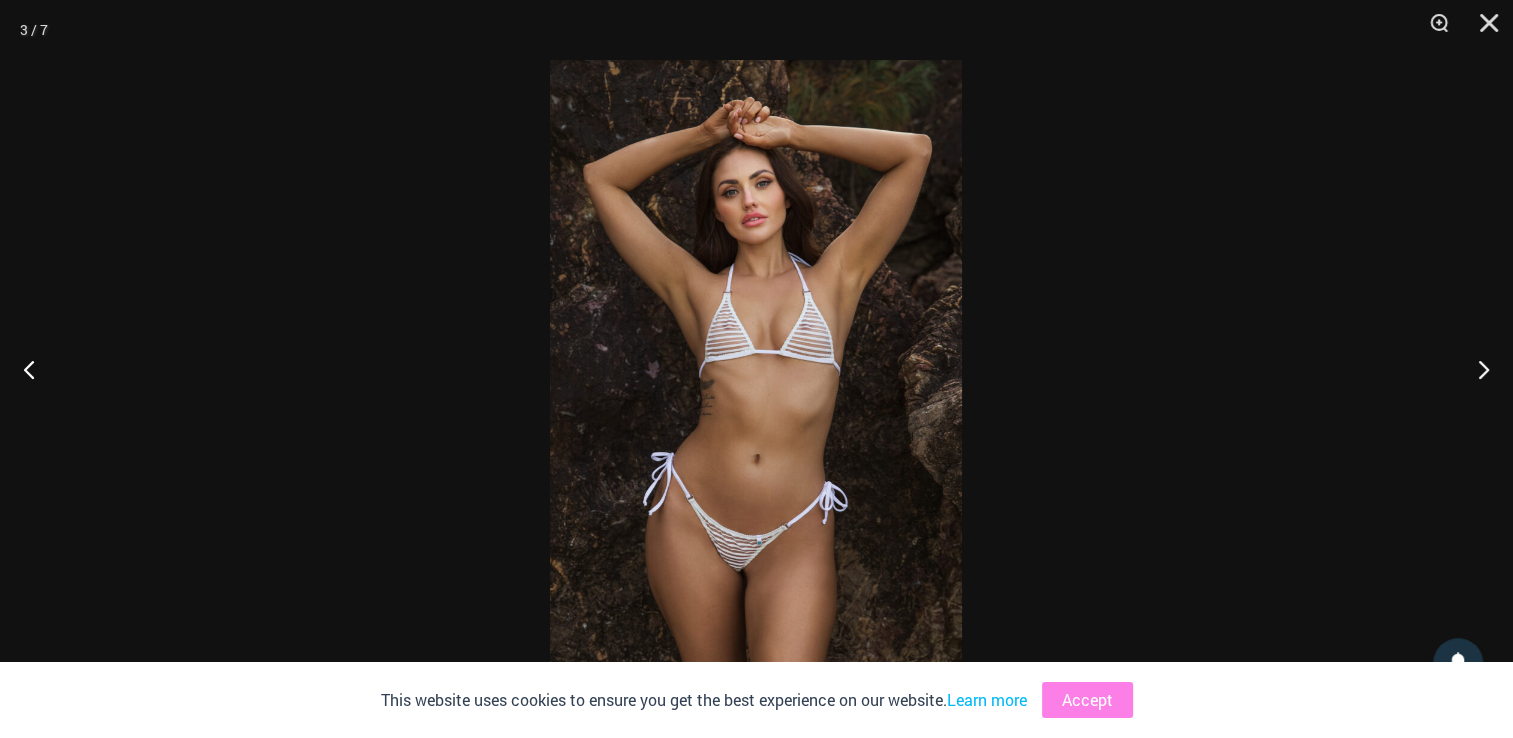 click at bounding box center (756, 369) 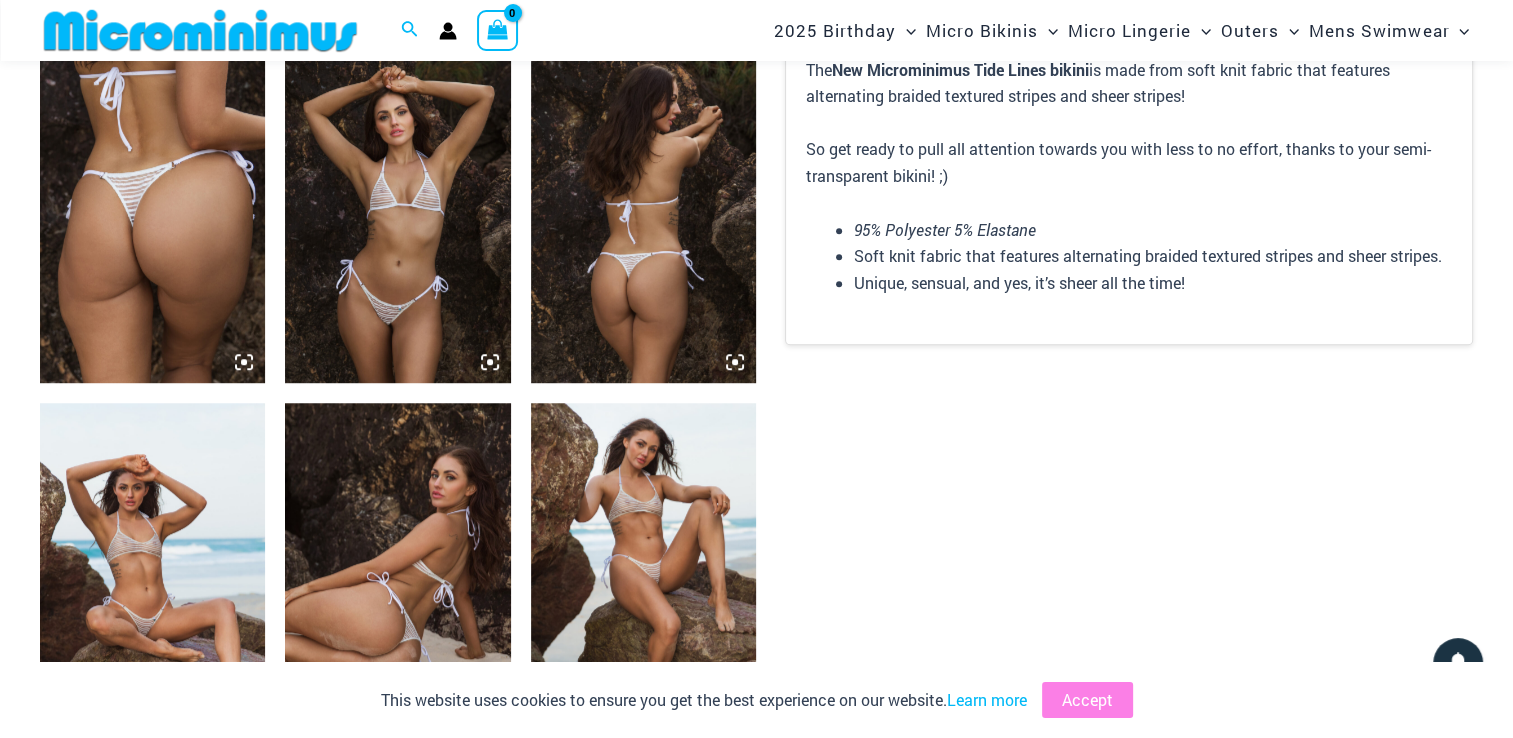 click 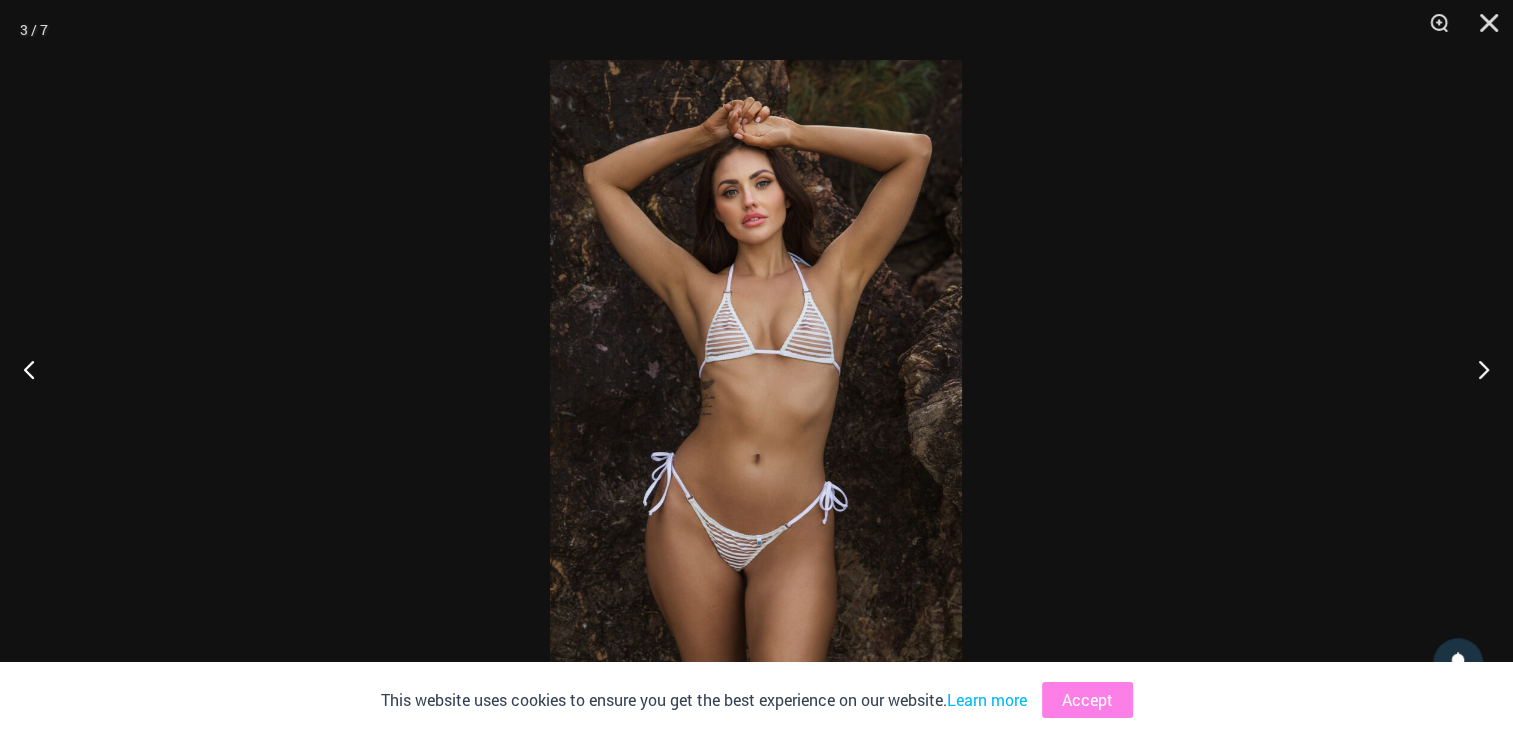 click at bounding box center (756, 369) 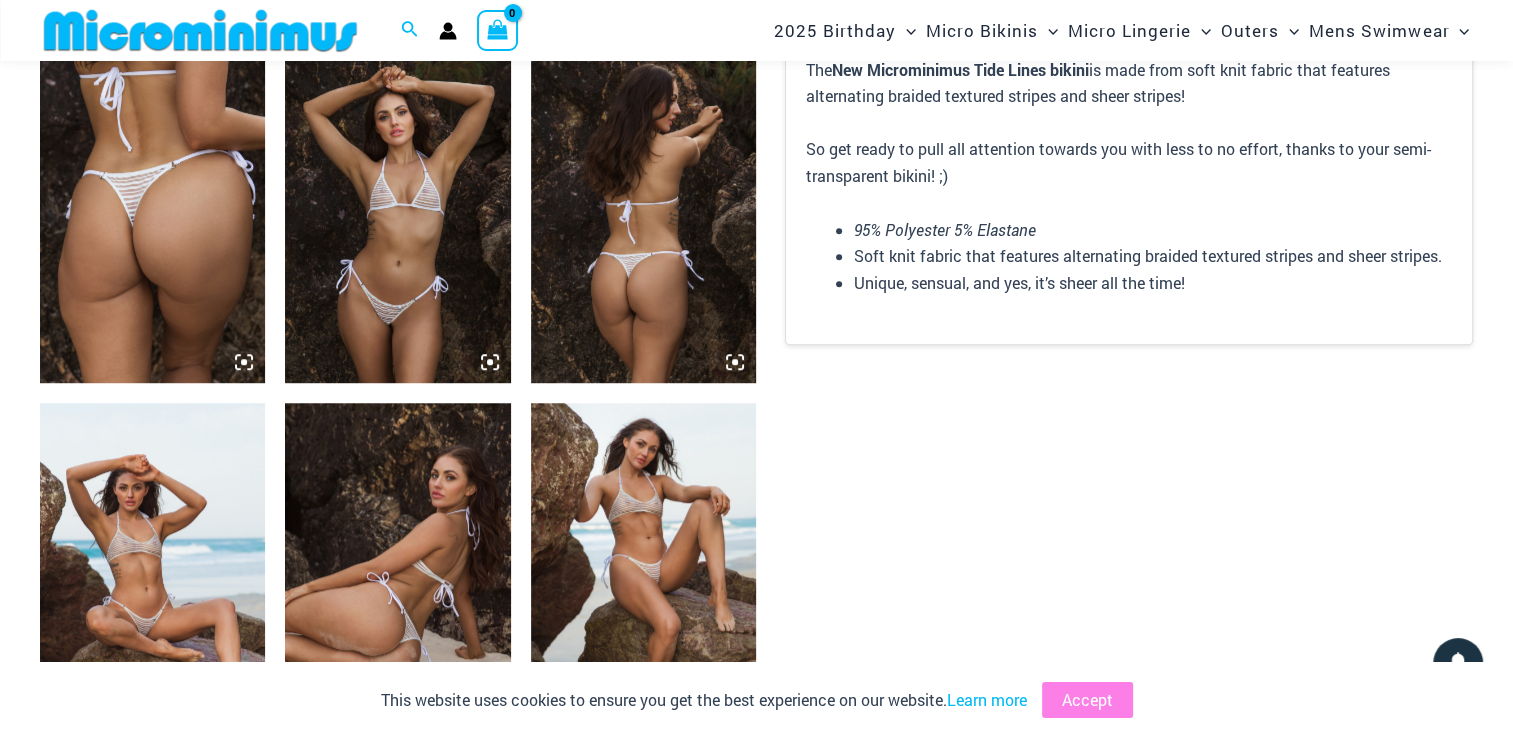 click 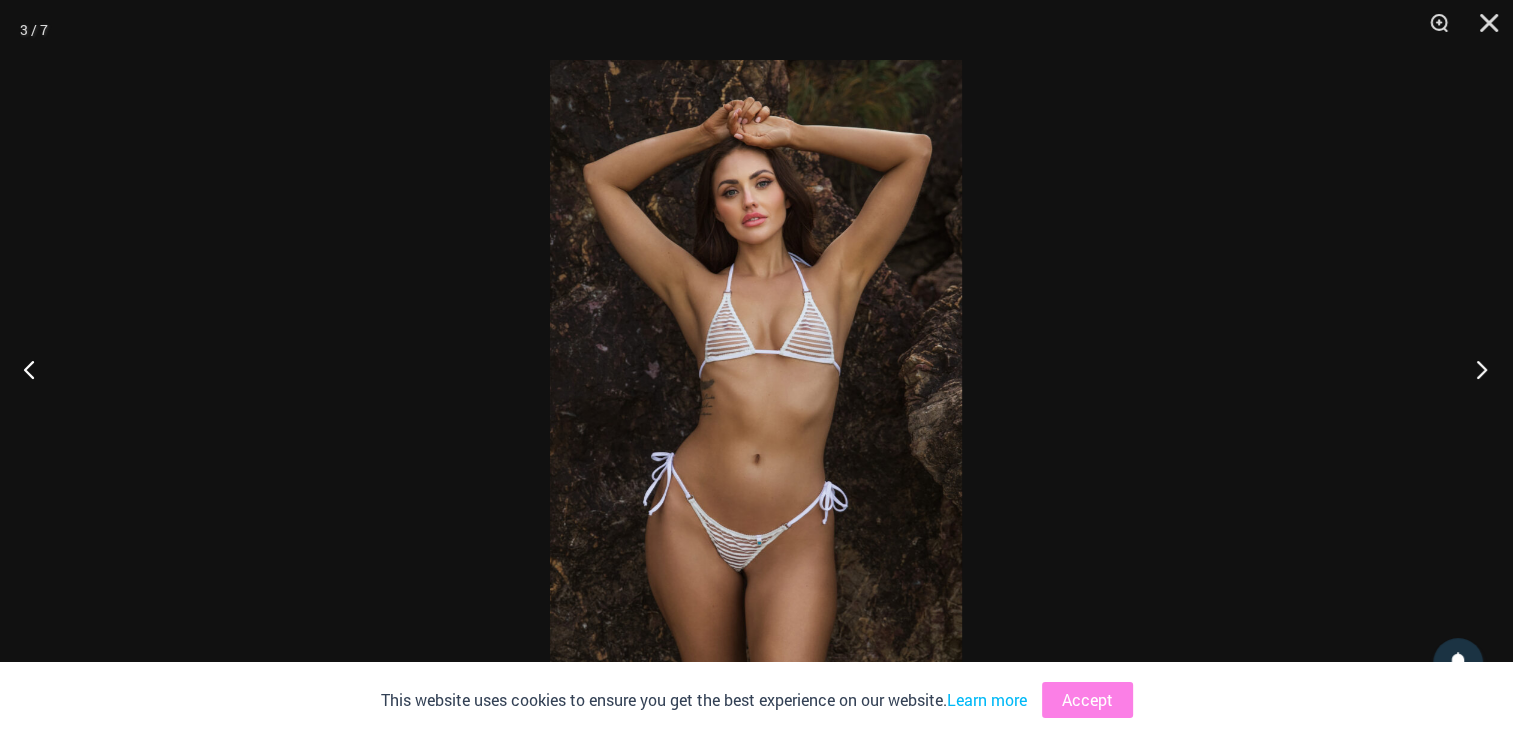 click at bounding box center (1475, 369) 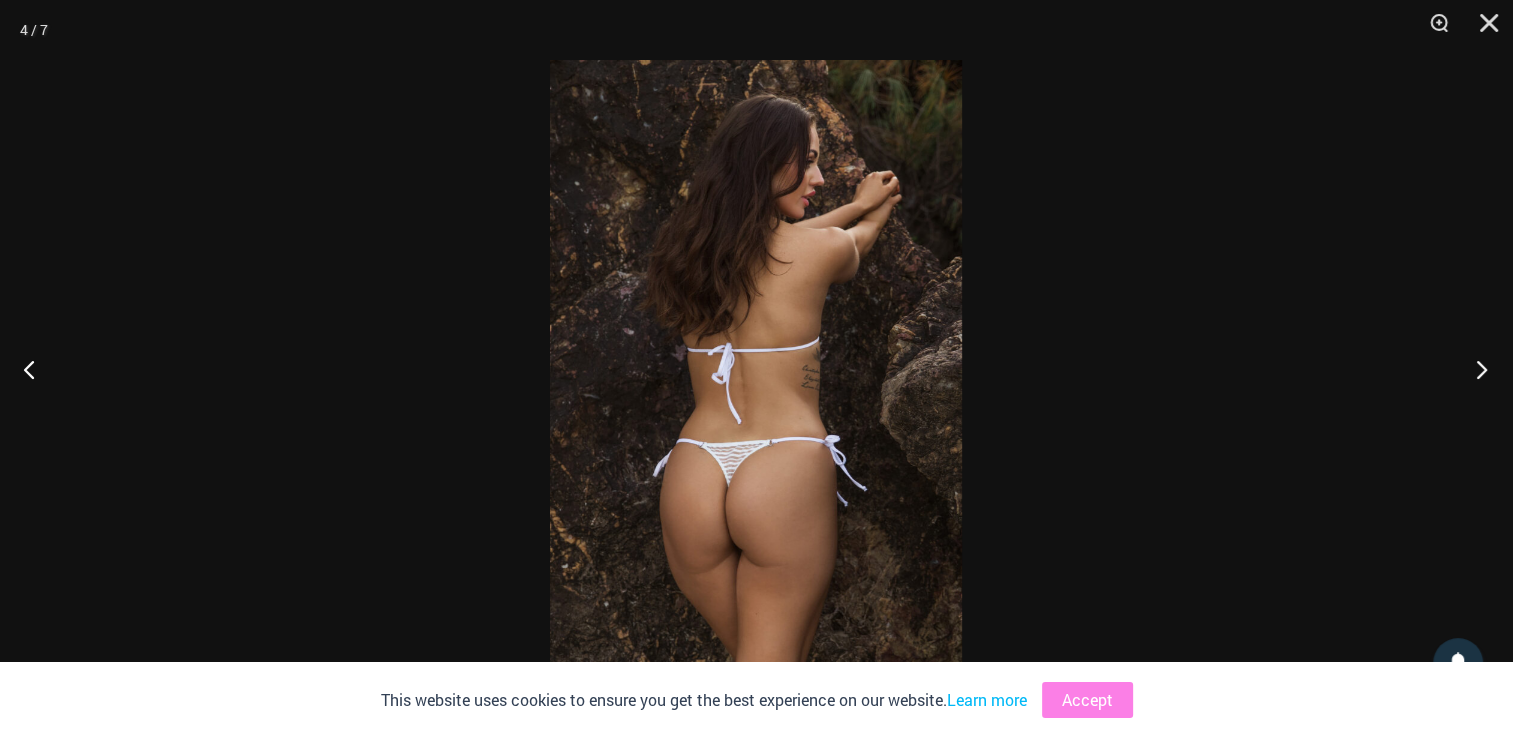 click at bounding box center [1475, 369] 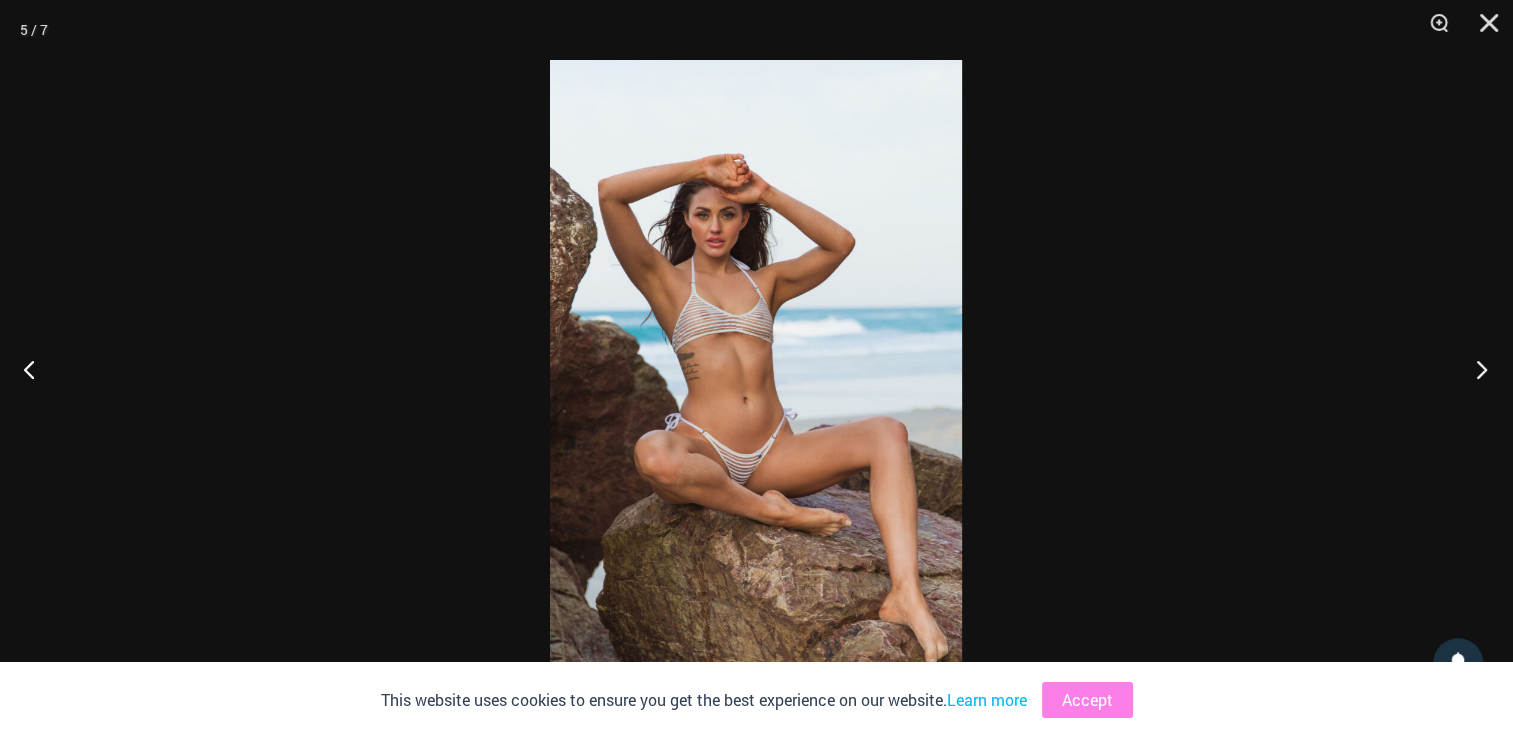 click at bounding box center (1475, 369) 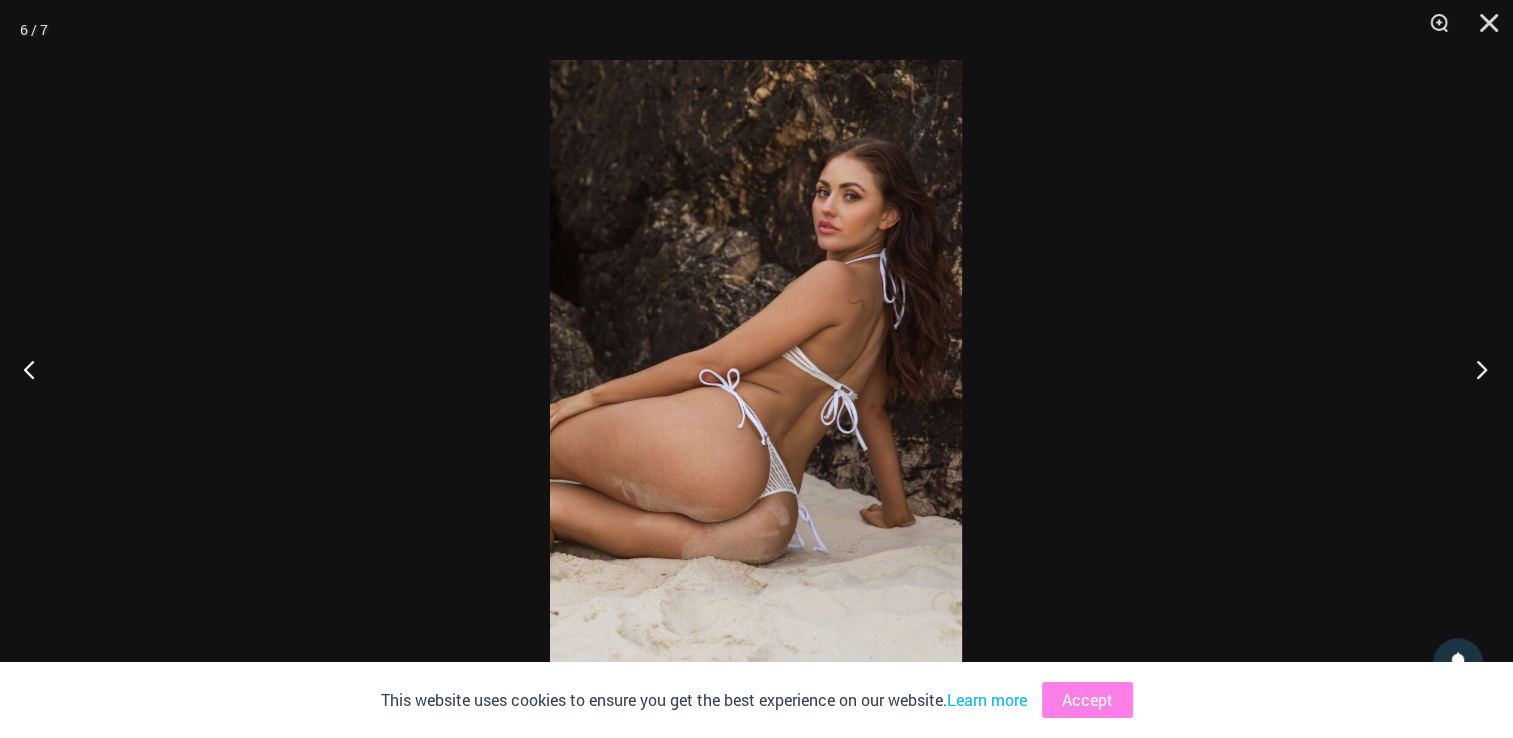 click at bounding box center [1475, 369] 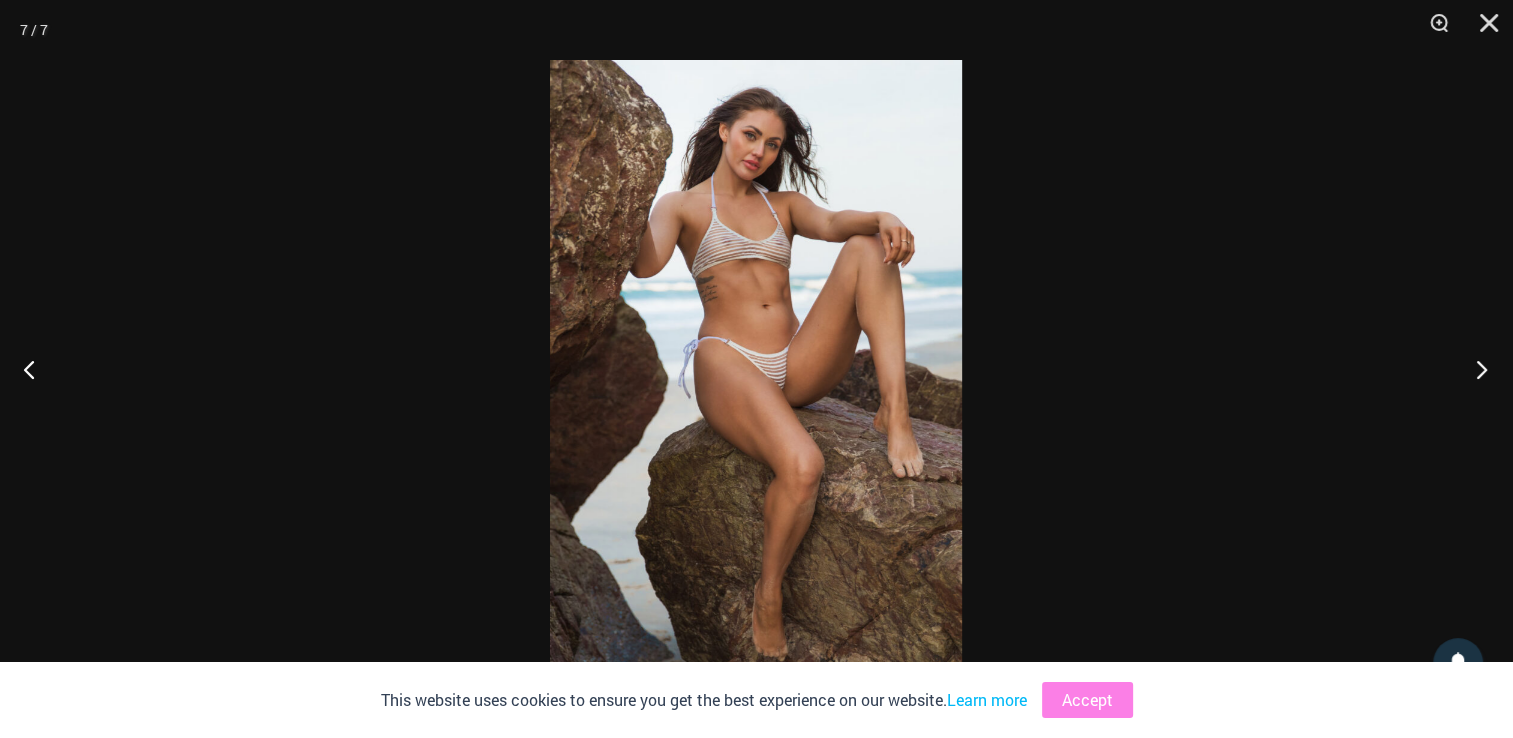 click at bounding box center (1475, 369) 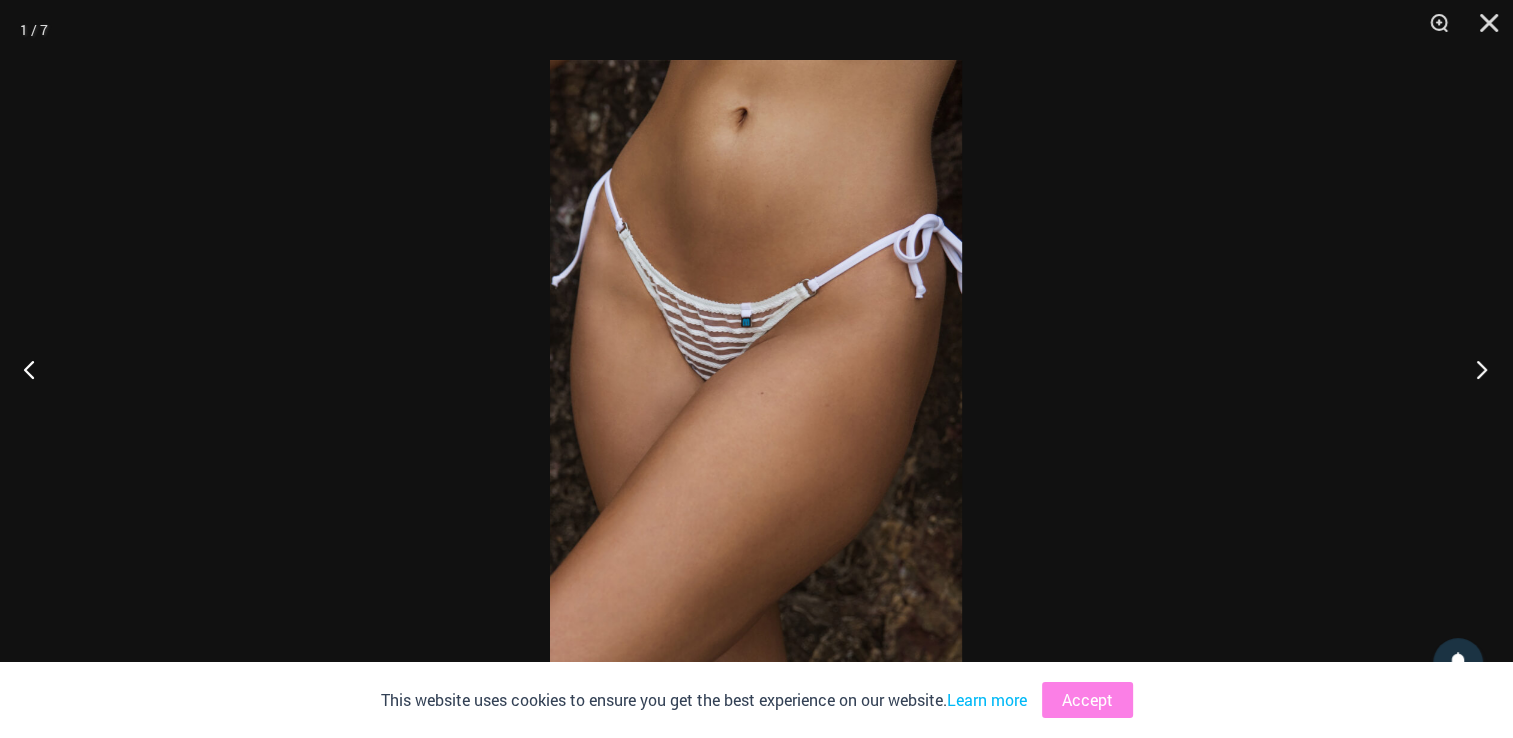click at bounding box center [1475, 369] 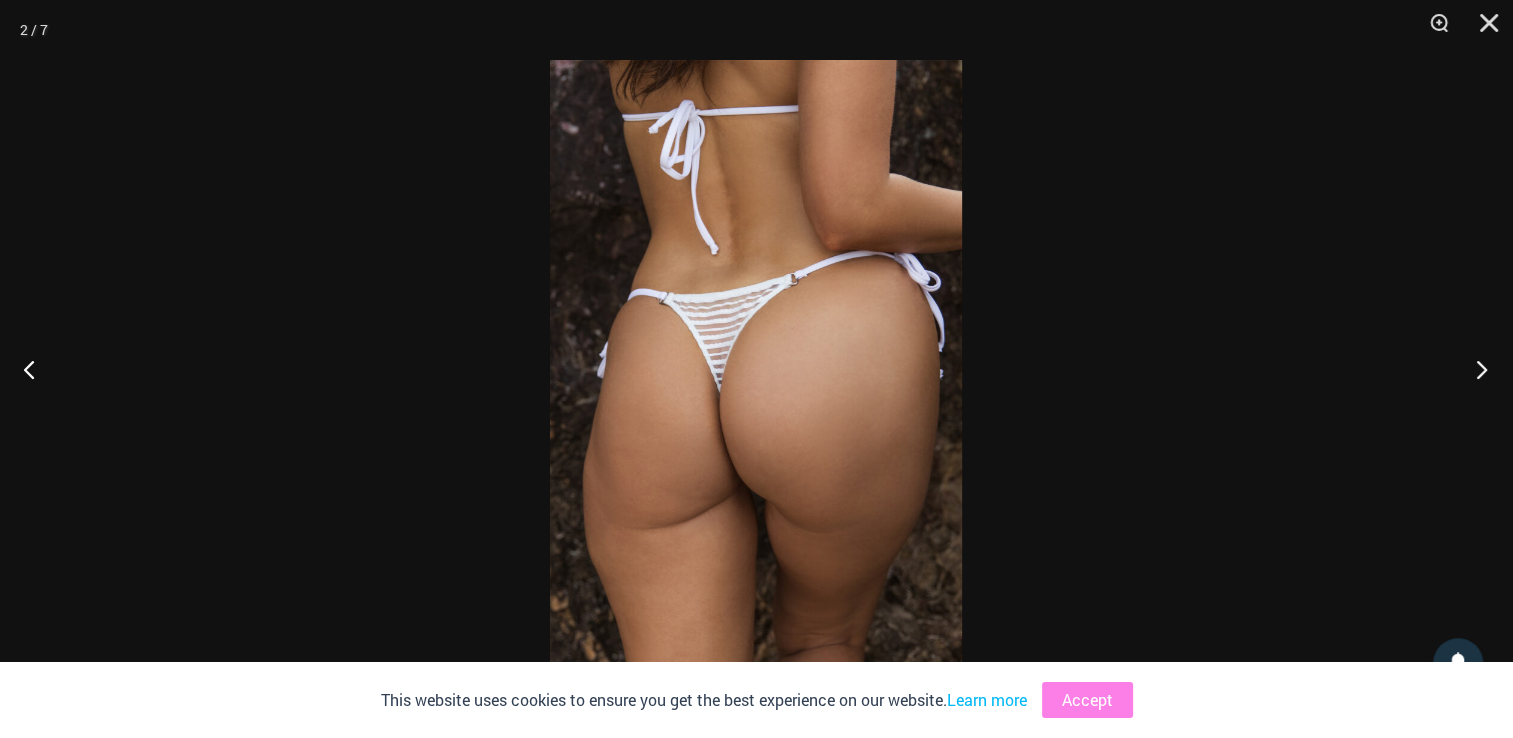 click at bounding box center [1475, 369] 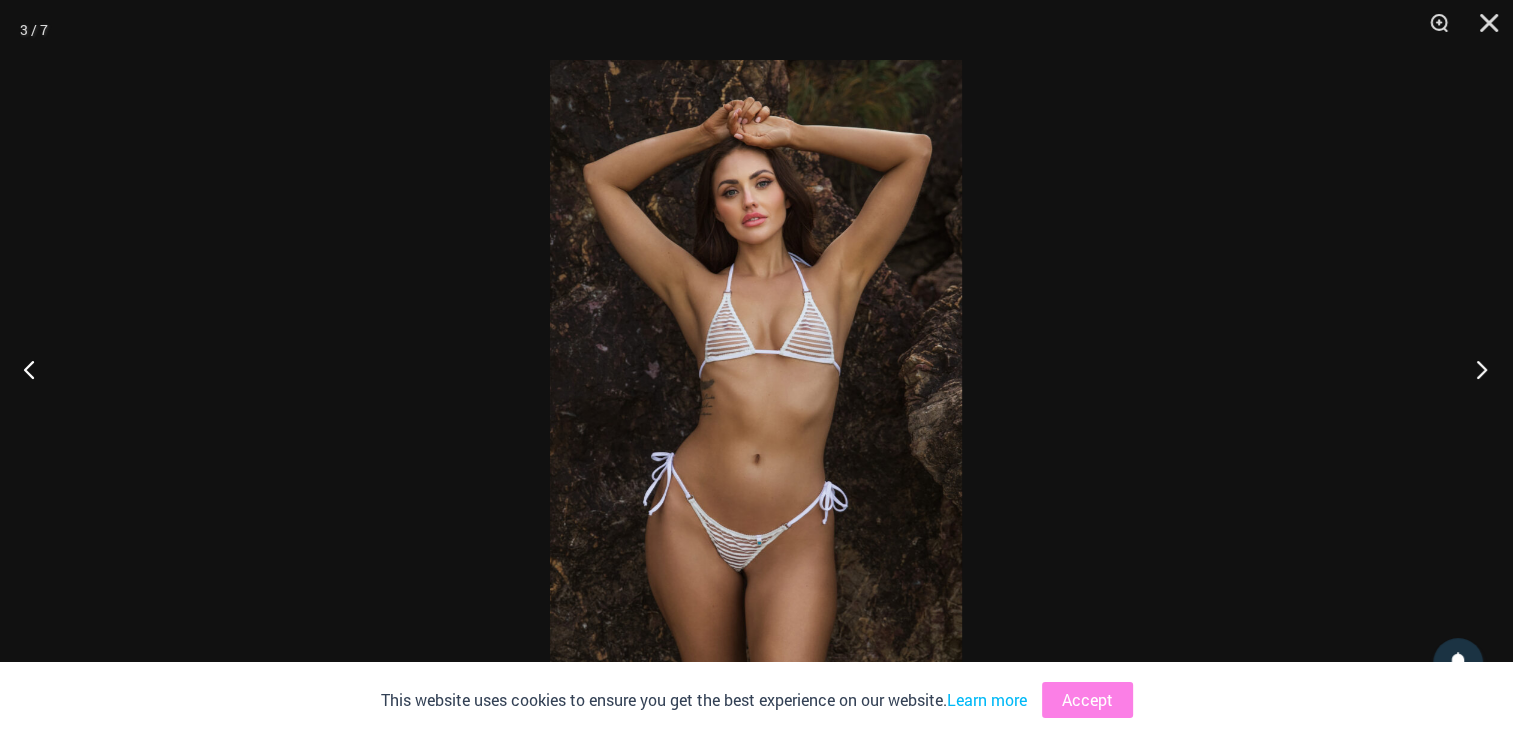 click at bounding box center [1475, 369] 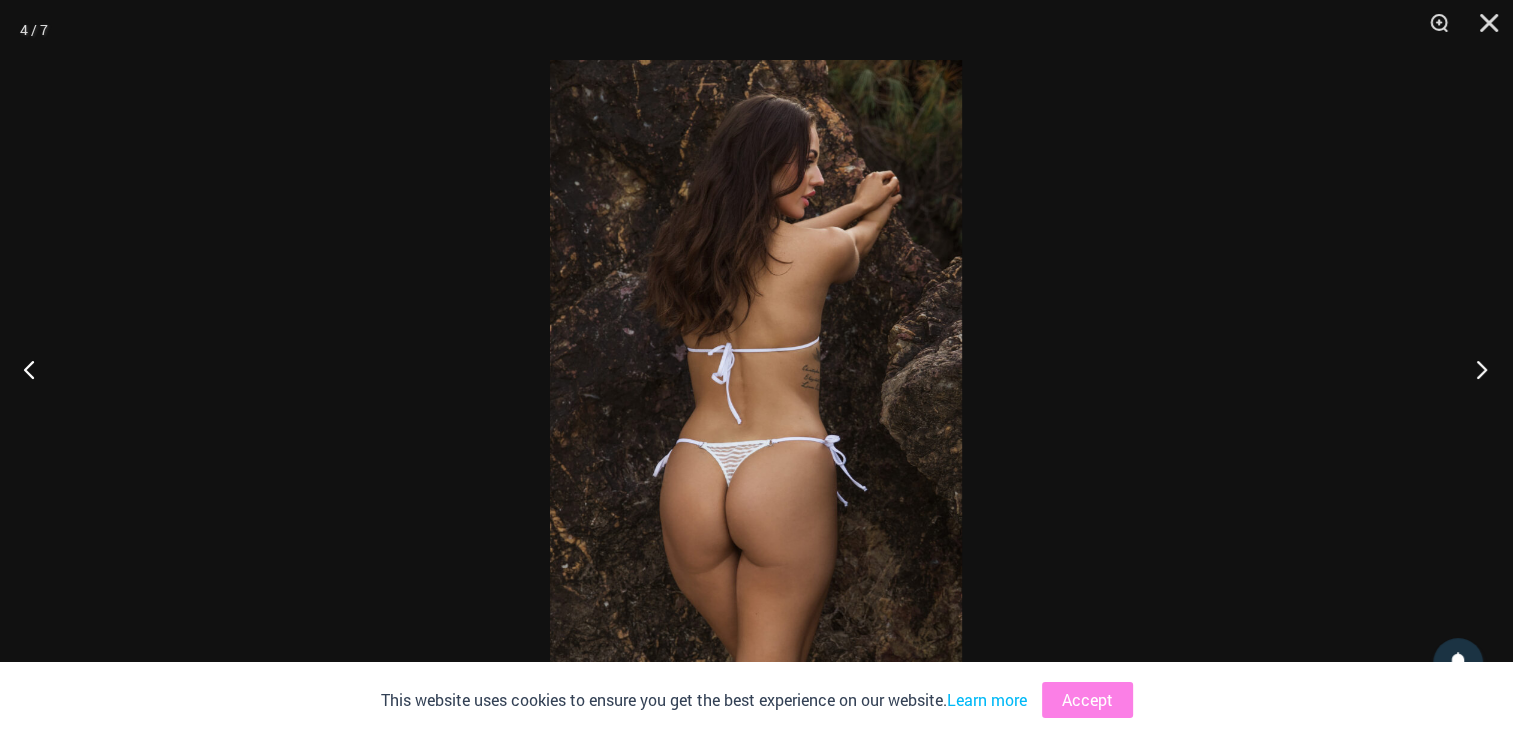 click at bounding box center (1475, 369) 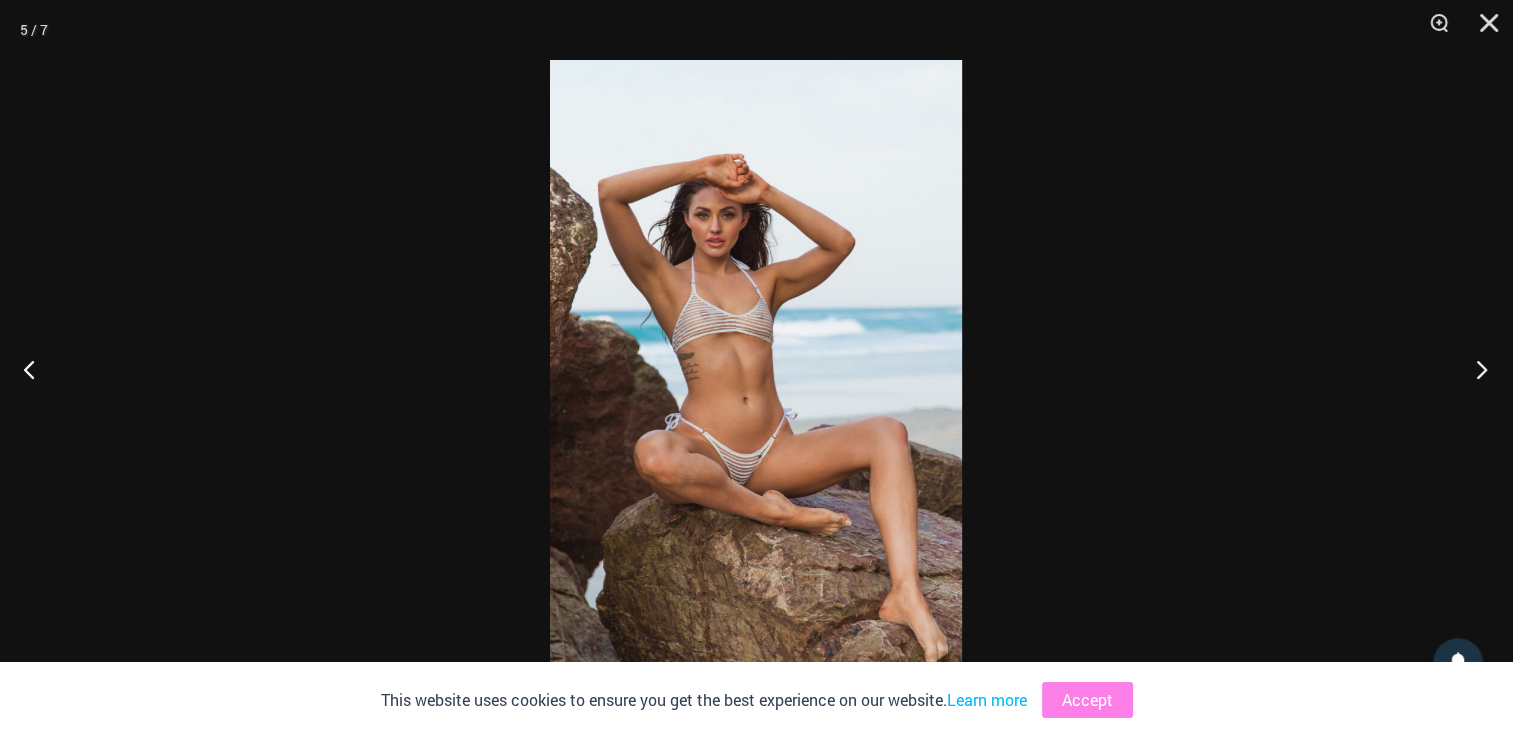 click at bounding box center (1475, 369) 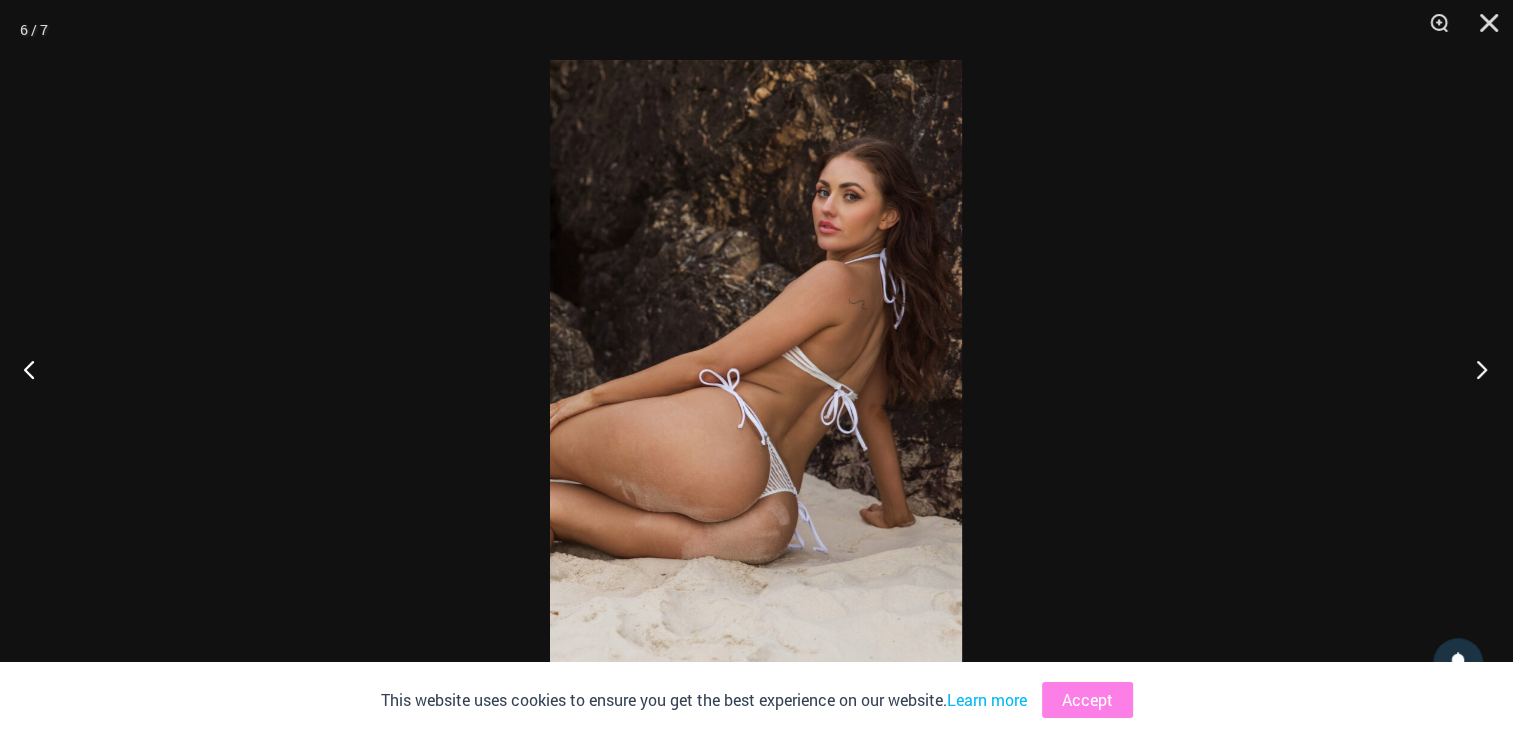 click at bounding box center [1475, 369] 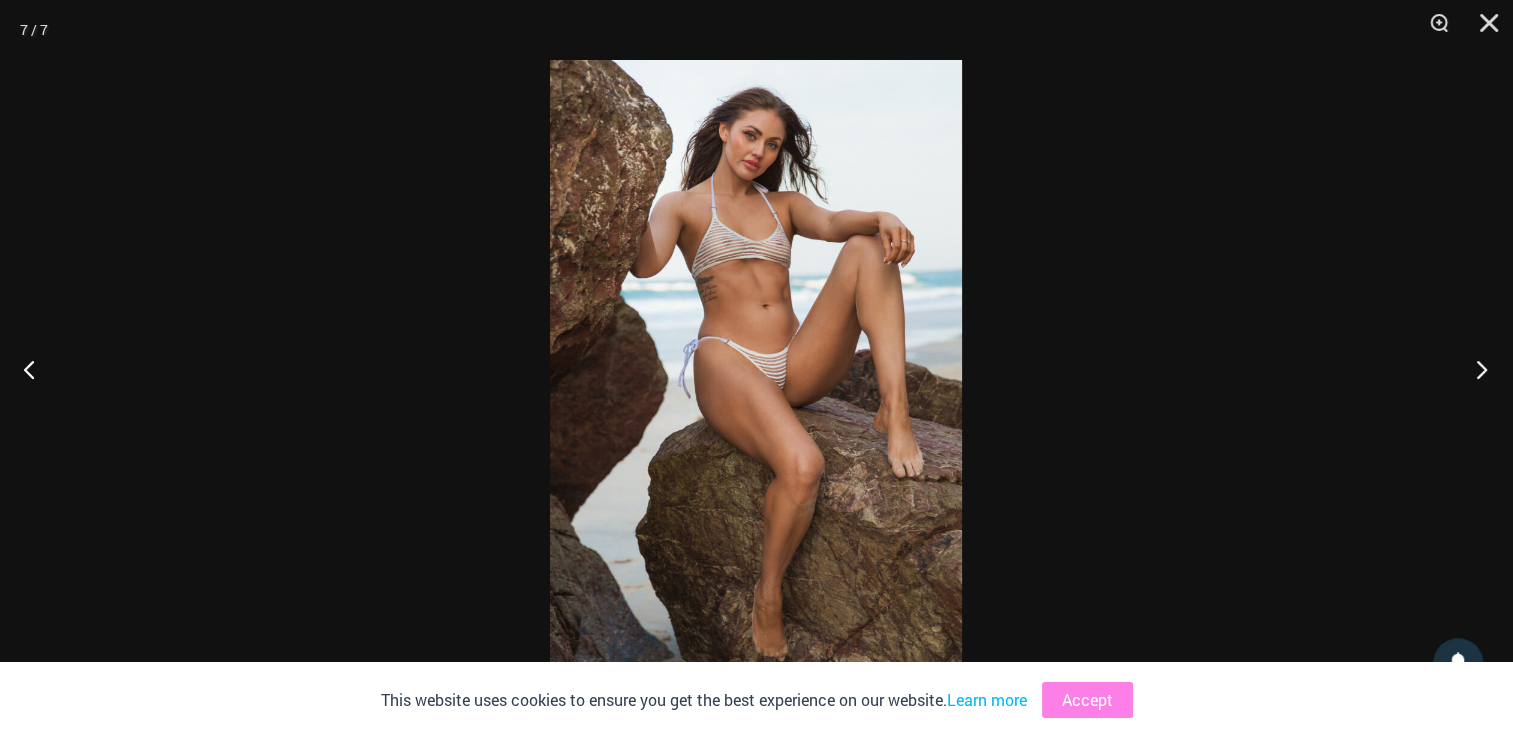click at bounding box center (1475, 369) 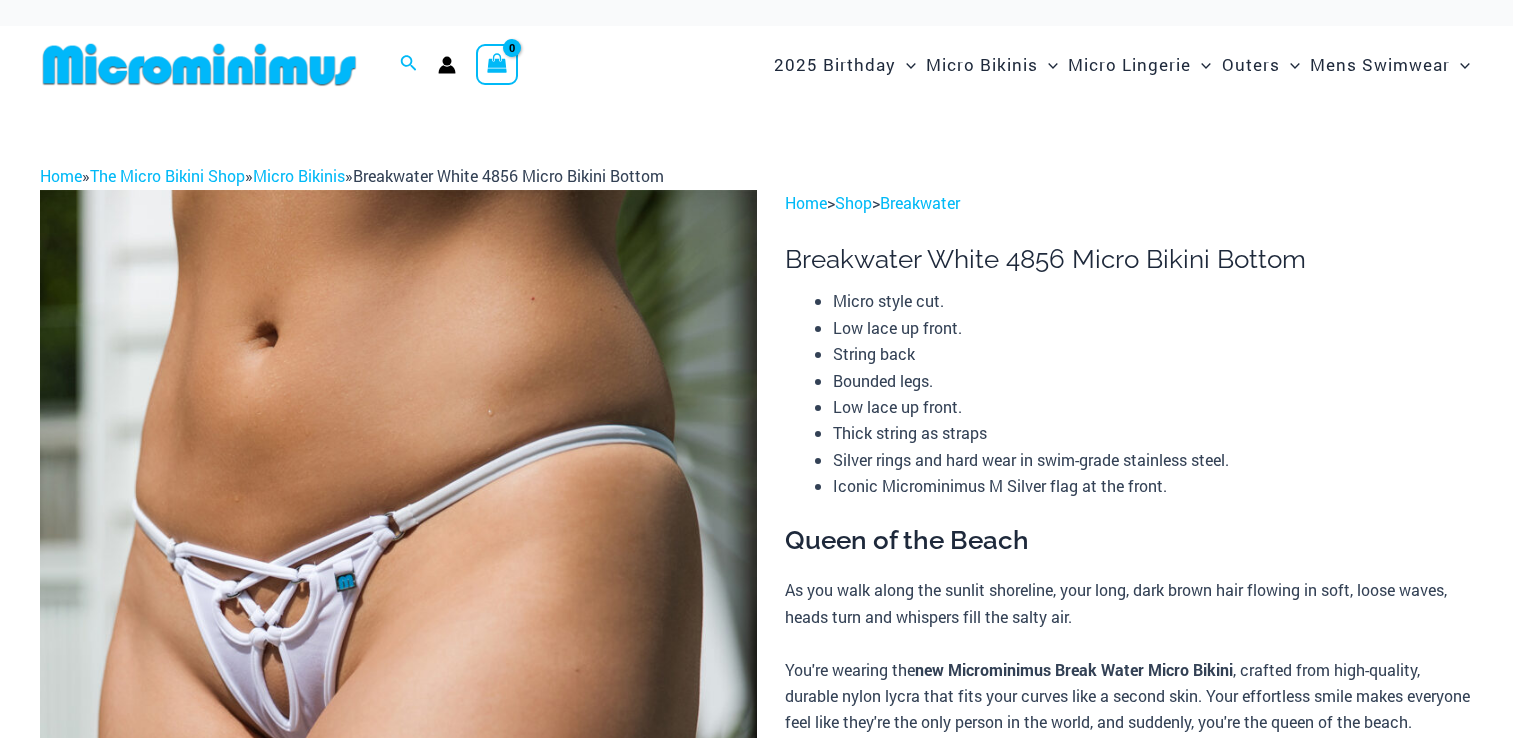scroll, scrollTop: 0, scrollLeft: 0, axis: both 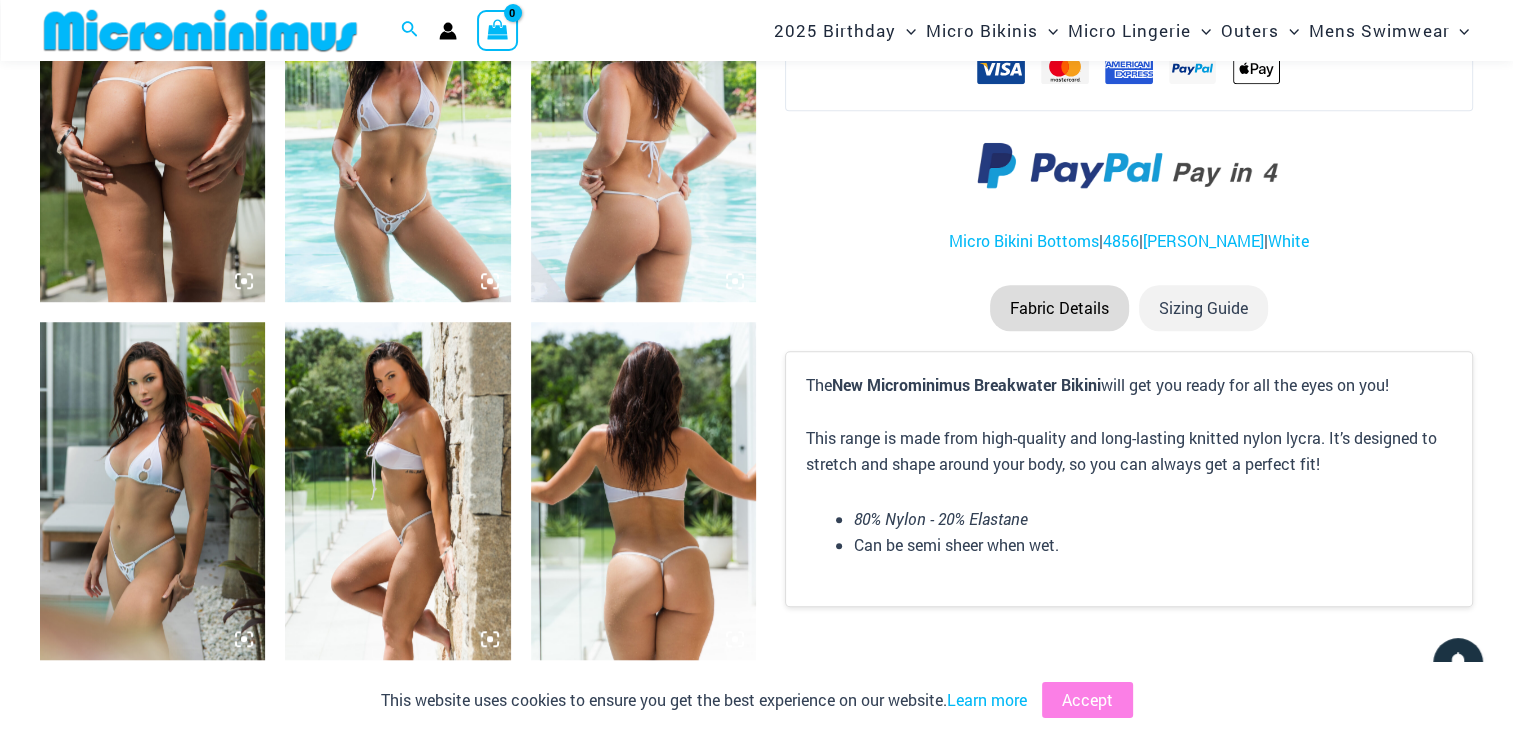 click at bounding box center [643, 133] 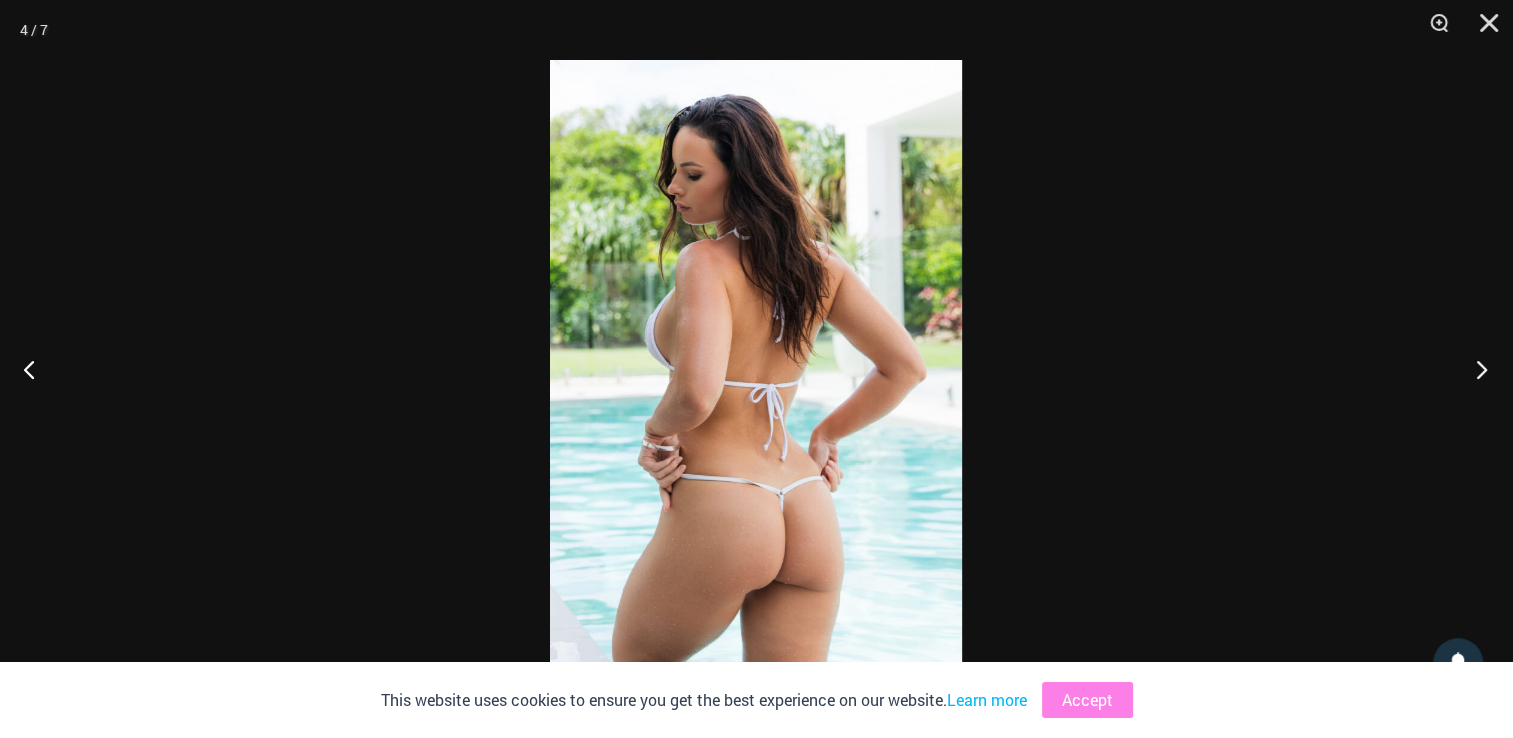 click at bounding box center [1475, 369] 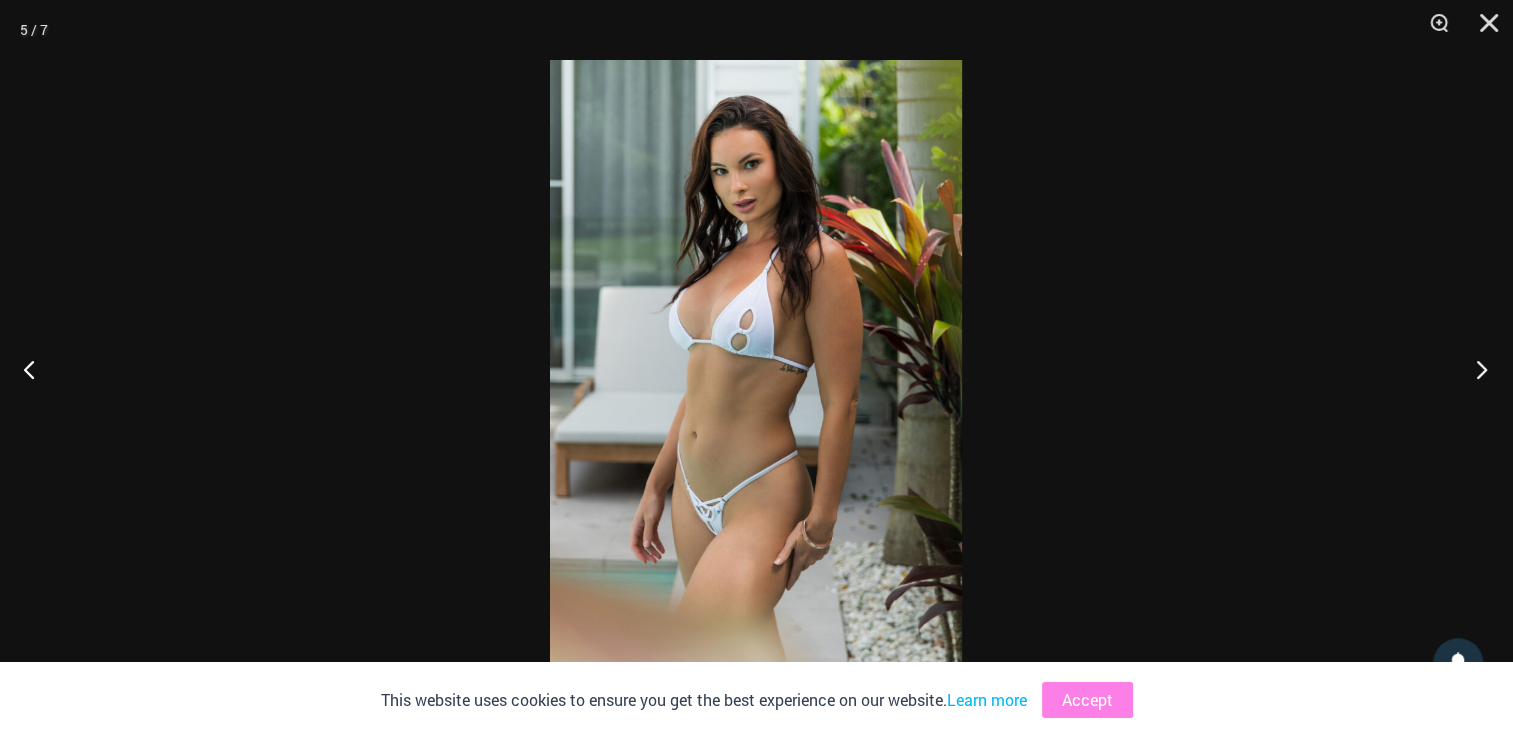 click at bounding box center (1475, 369) 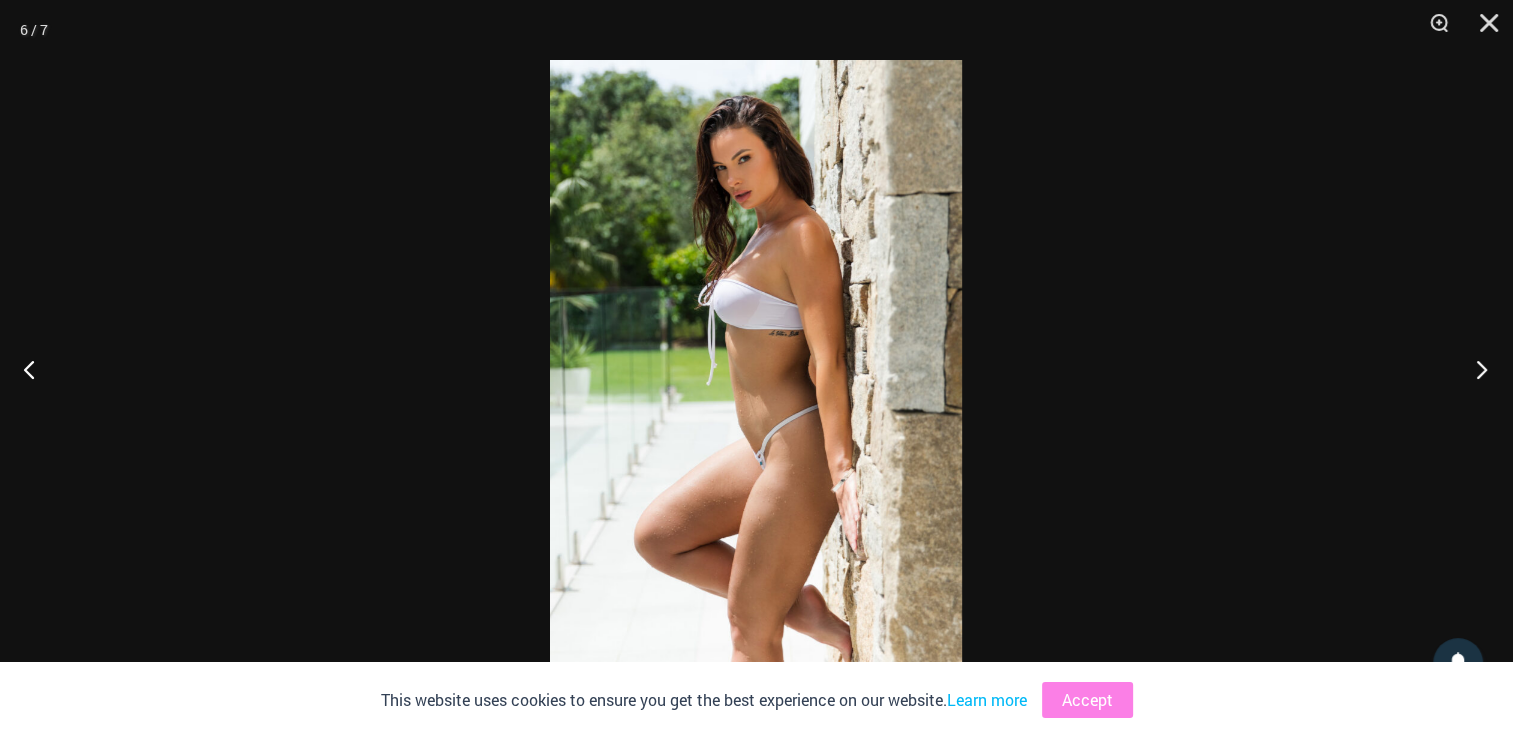 click at bounding box center (1475, 369) 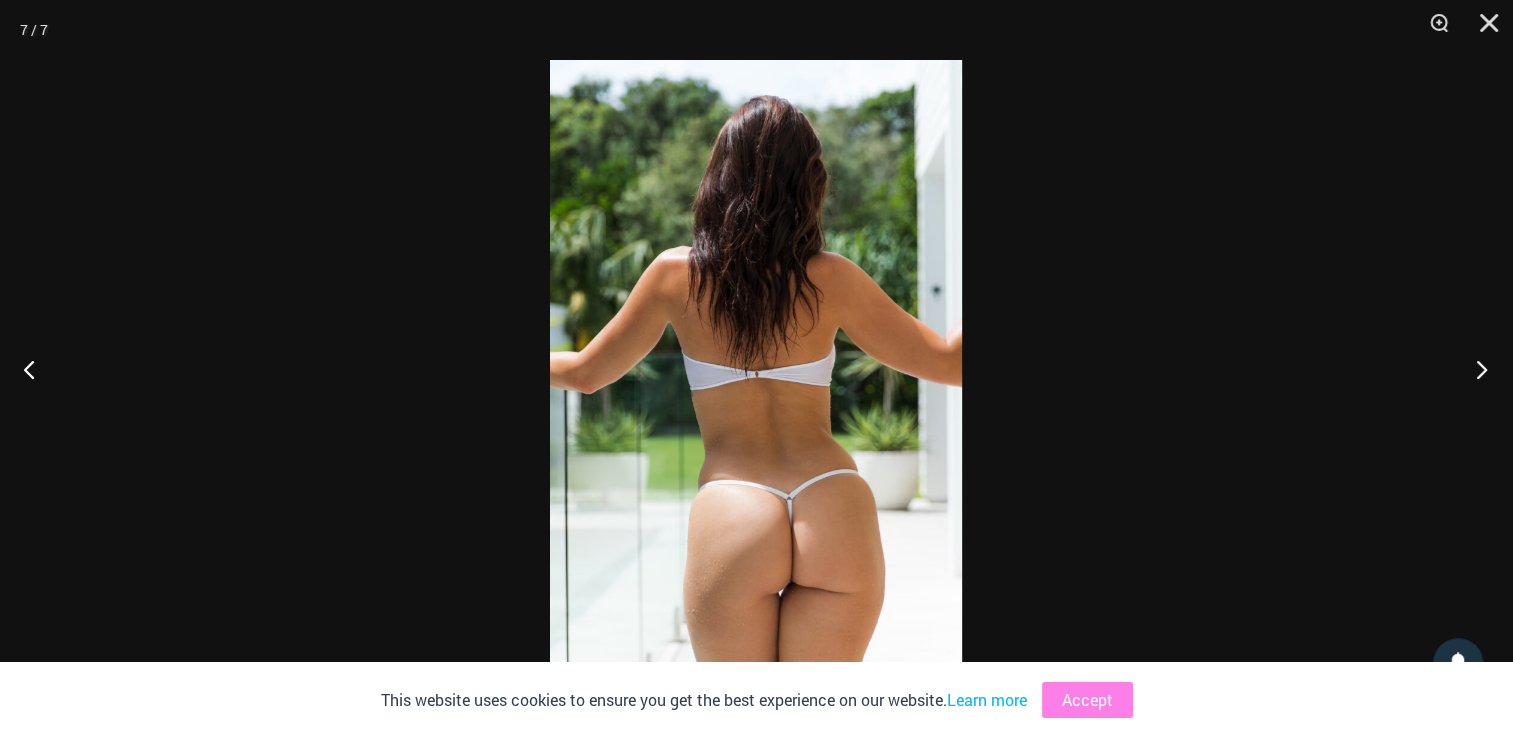 click at bounding box center [1475, 369] 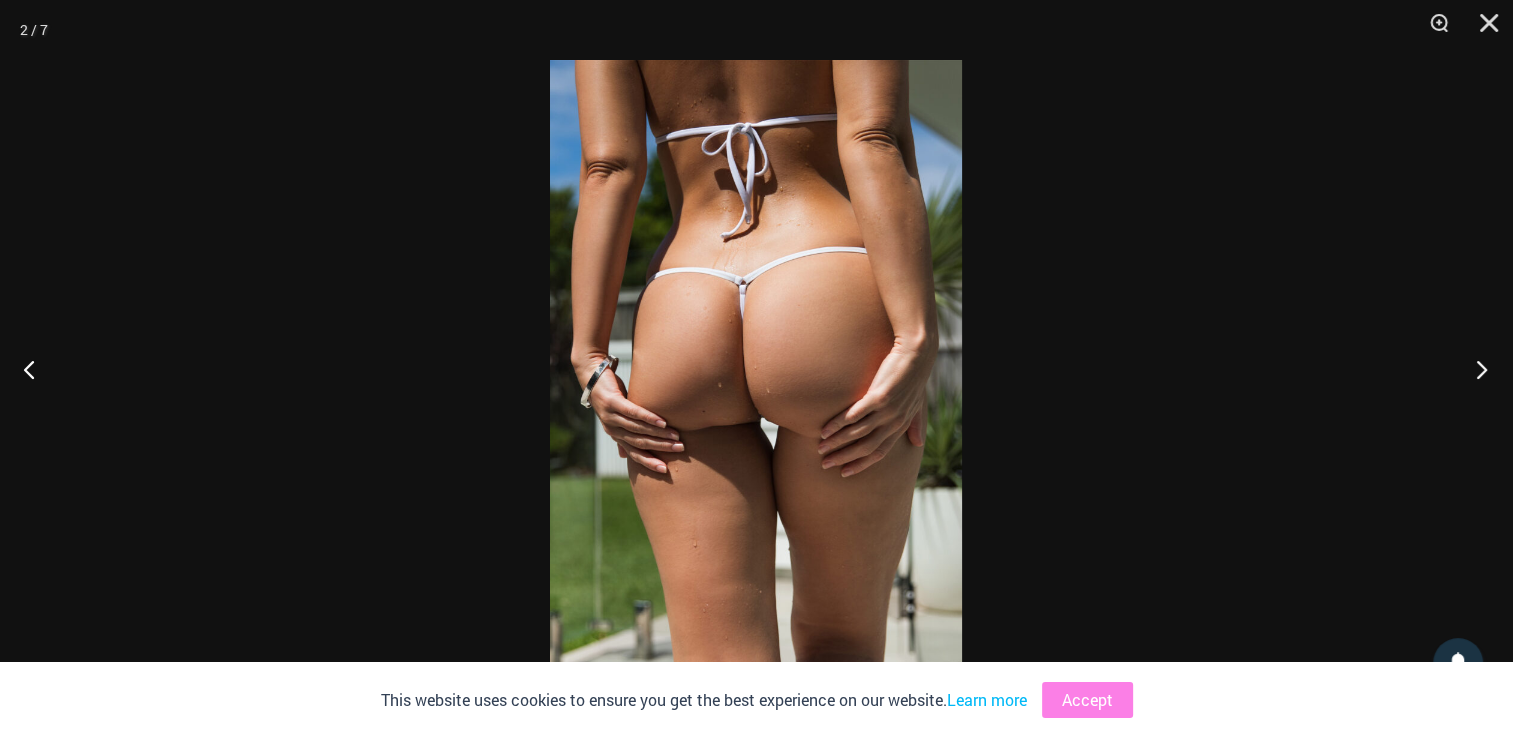 click at bounding box center [1475, 369] 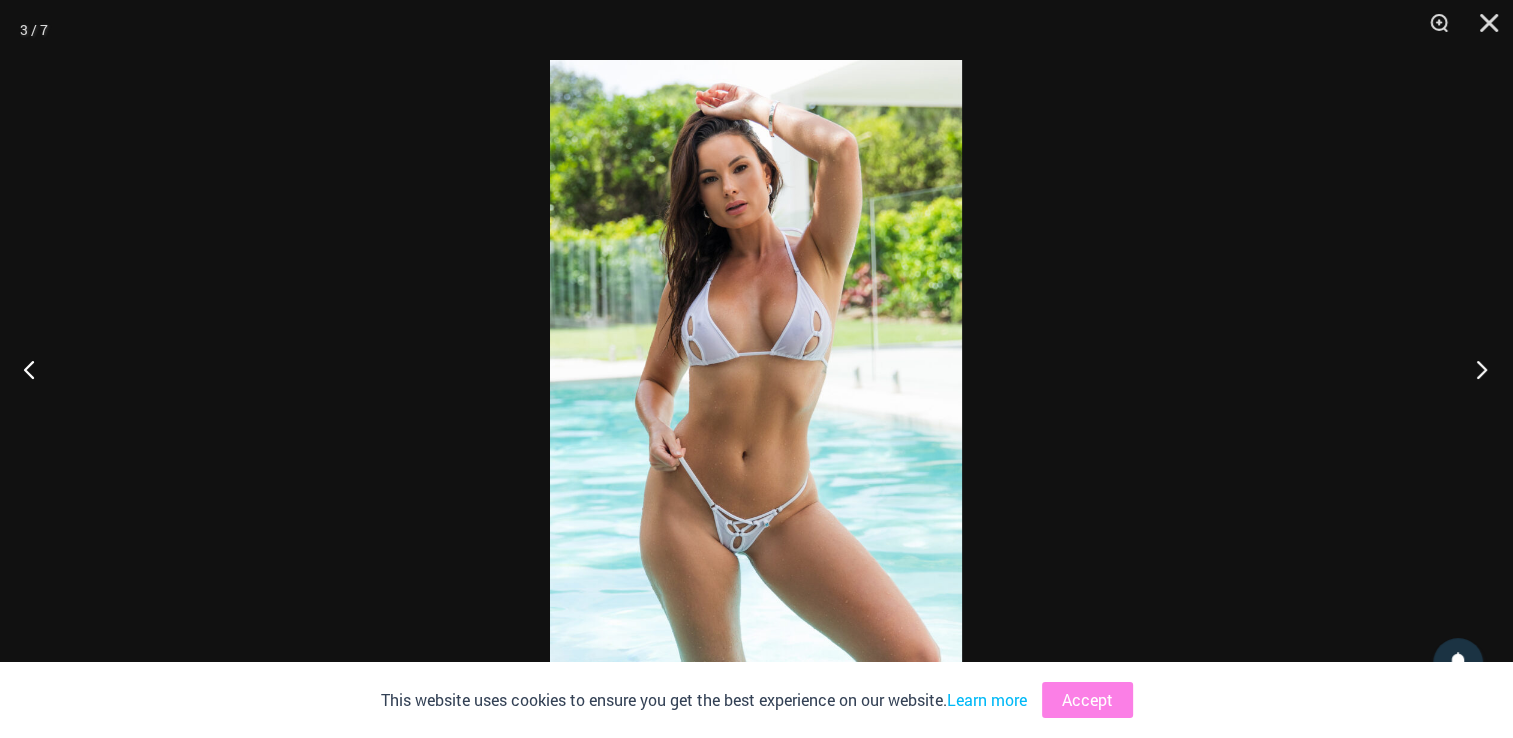 click at bounding box center (1475, 369) 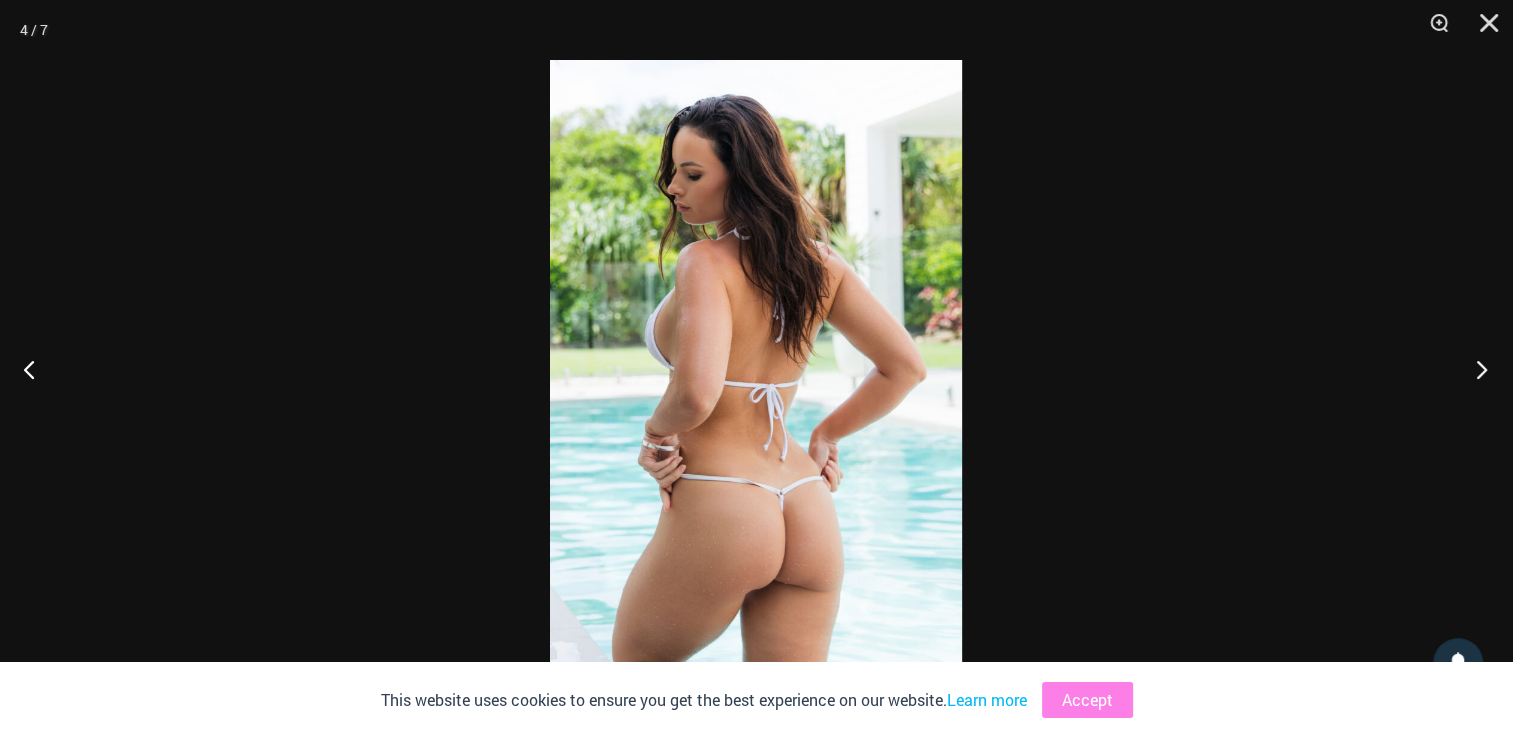 click at bounding box center (1475, 369) 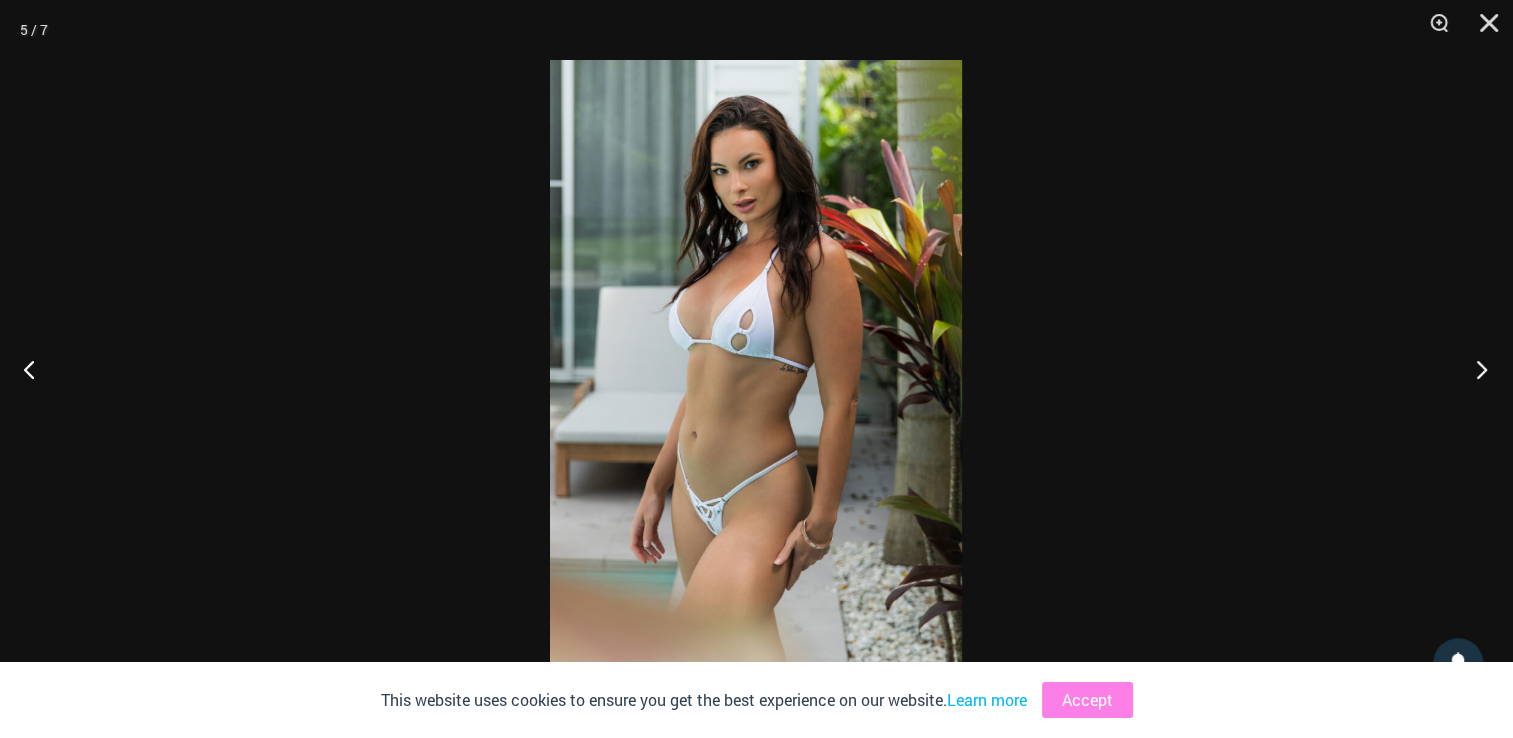 click at bounding box center [1475, 369] 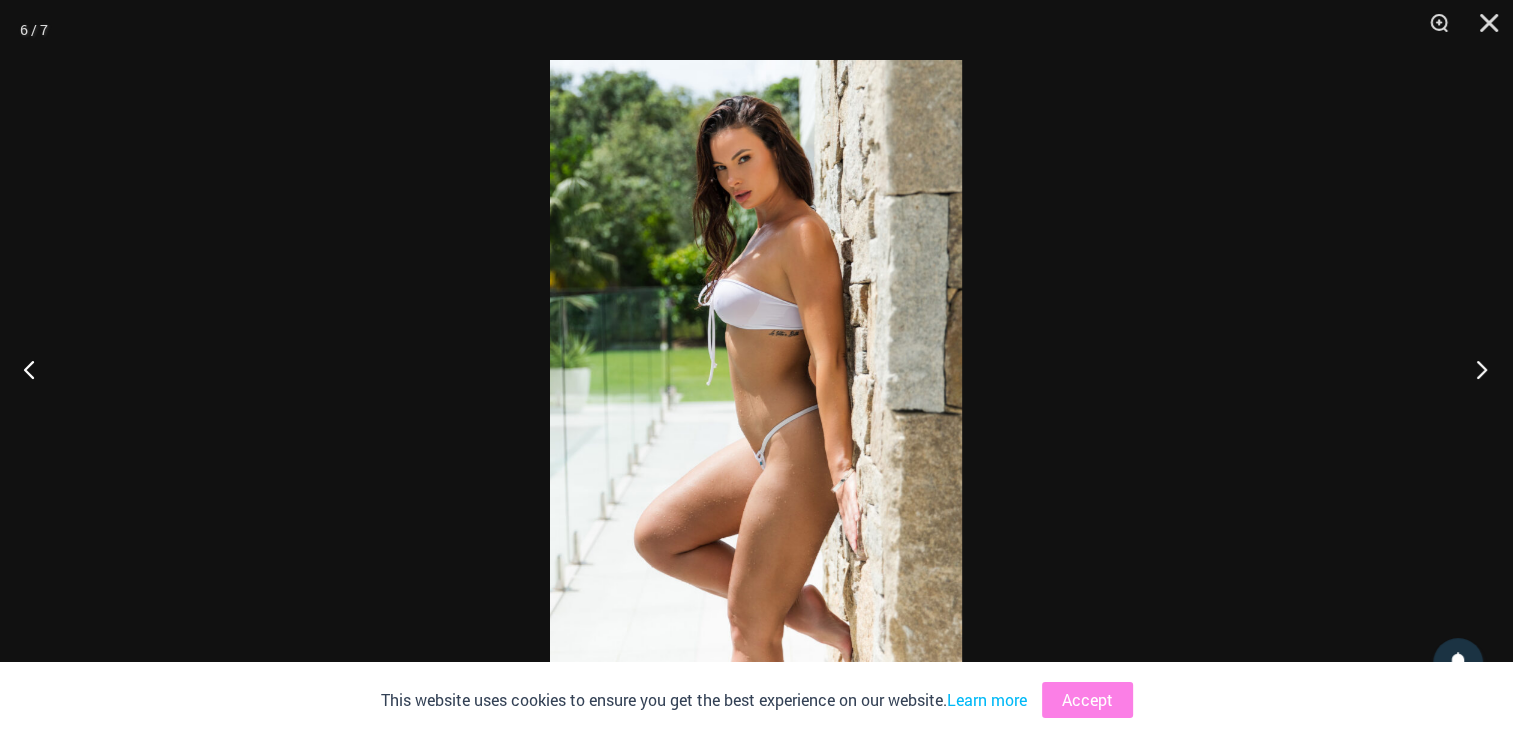 click at bounding box center (1475, 369) 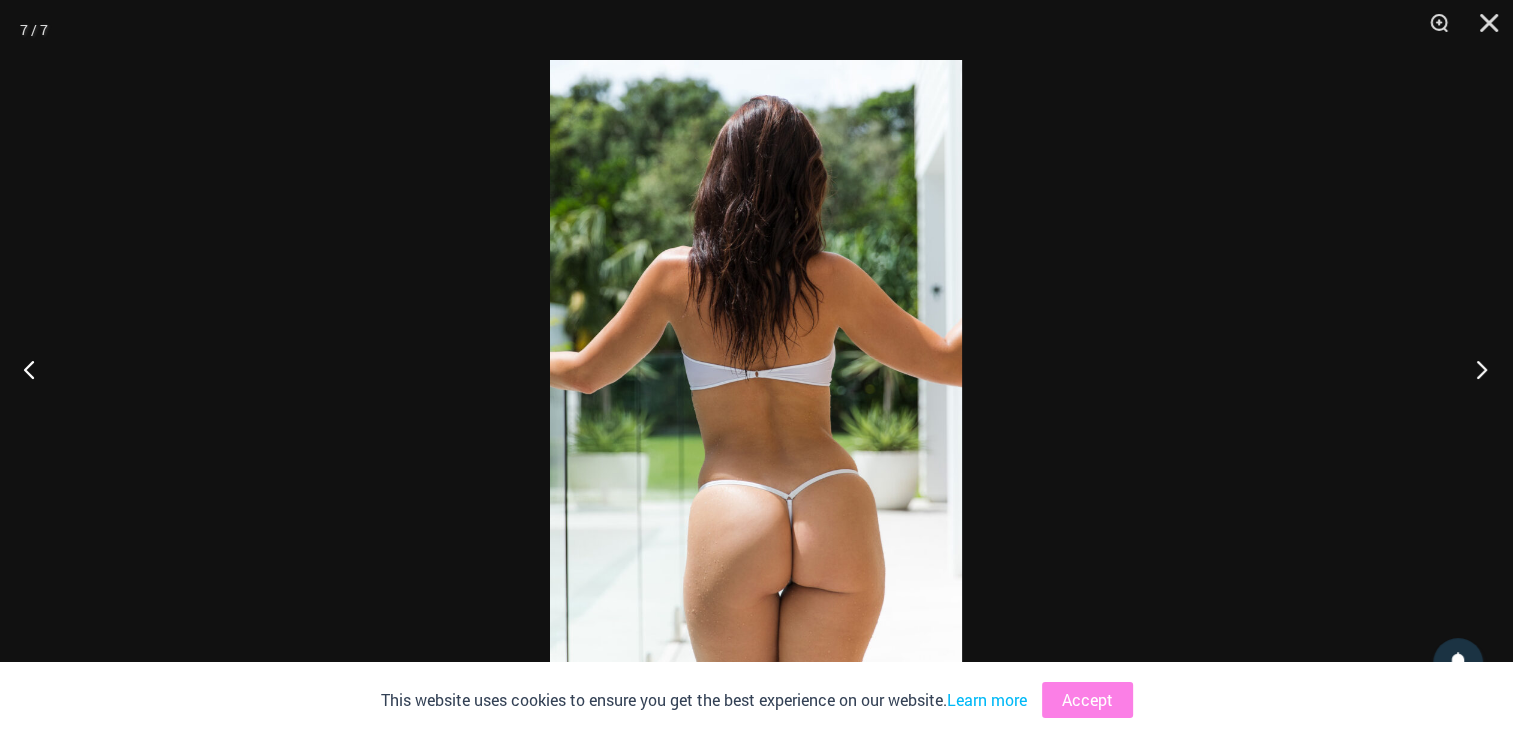 click at bounding box center (1475, 369) 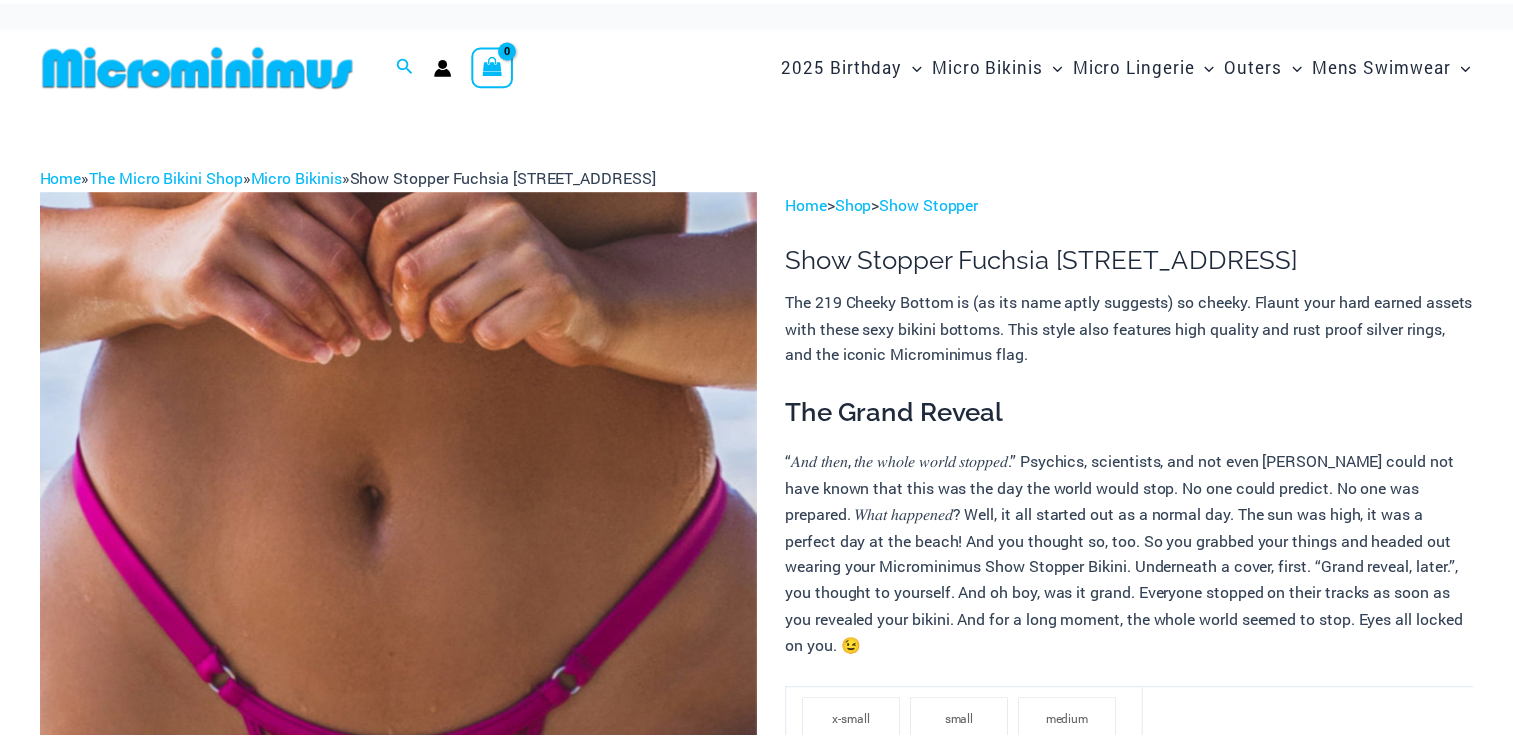 scroll, scrollTop: 0, scrollLeft: 0, axis: both 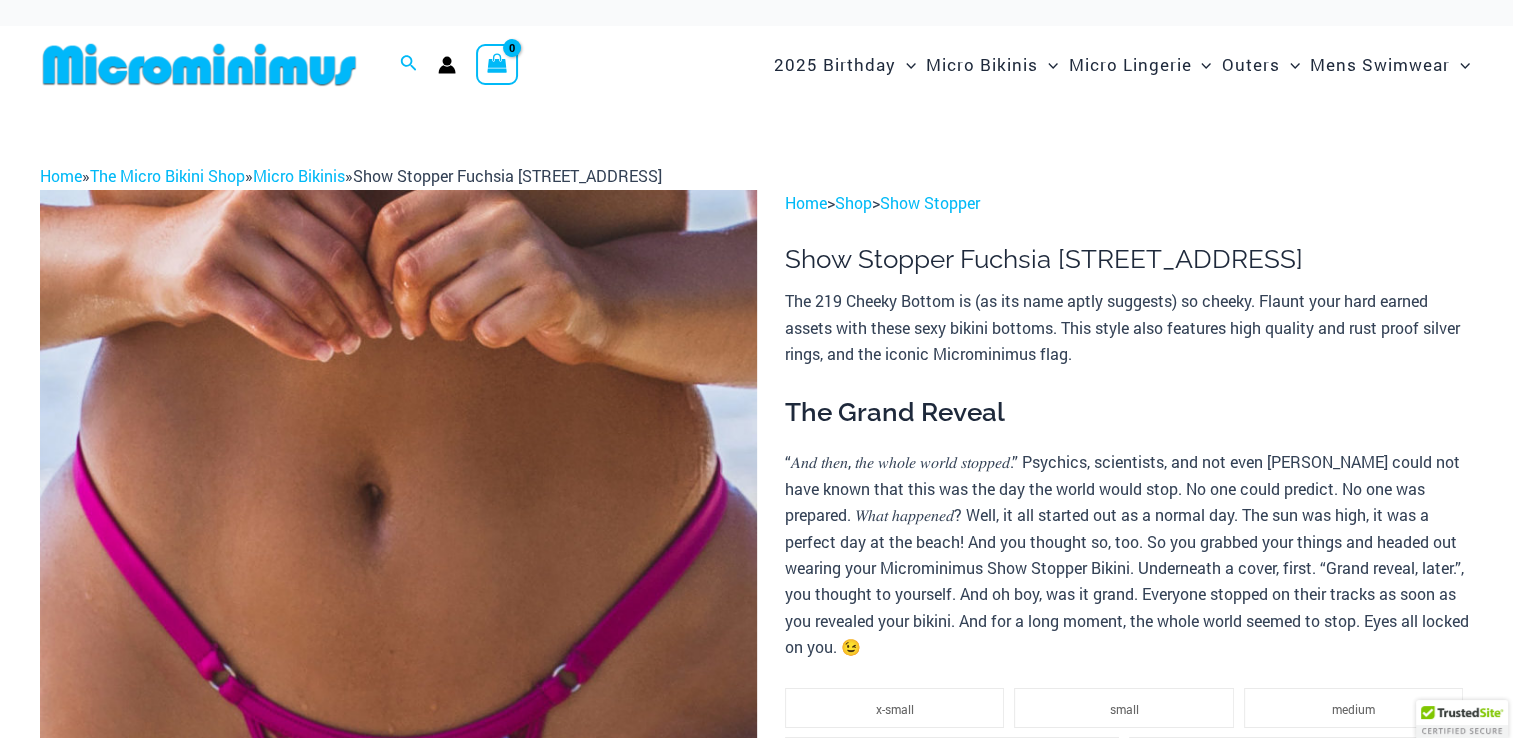 click at bounding box center (398, 727) 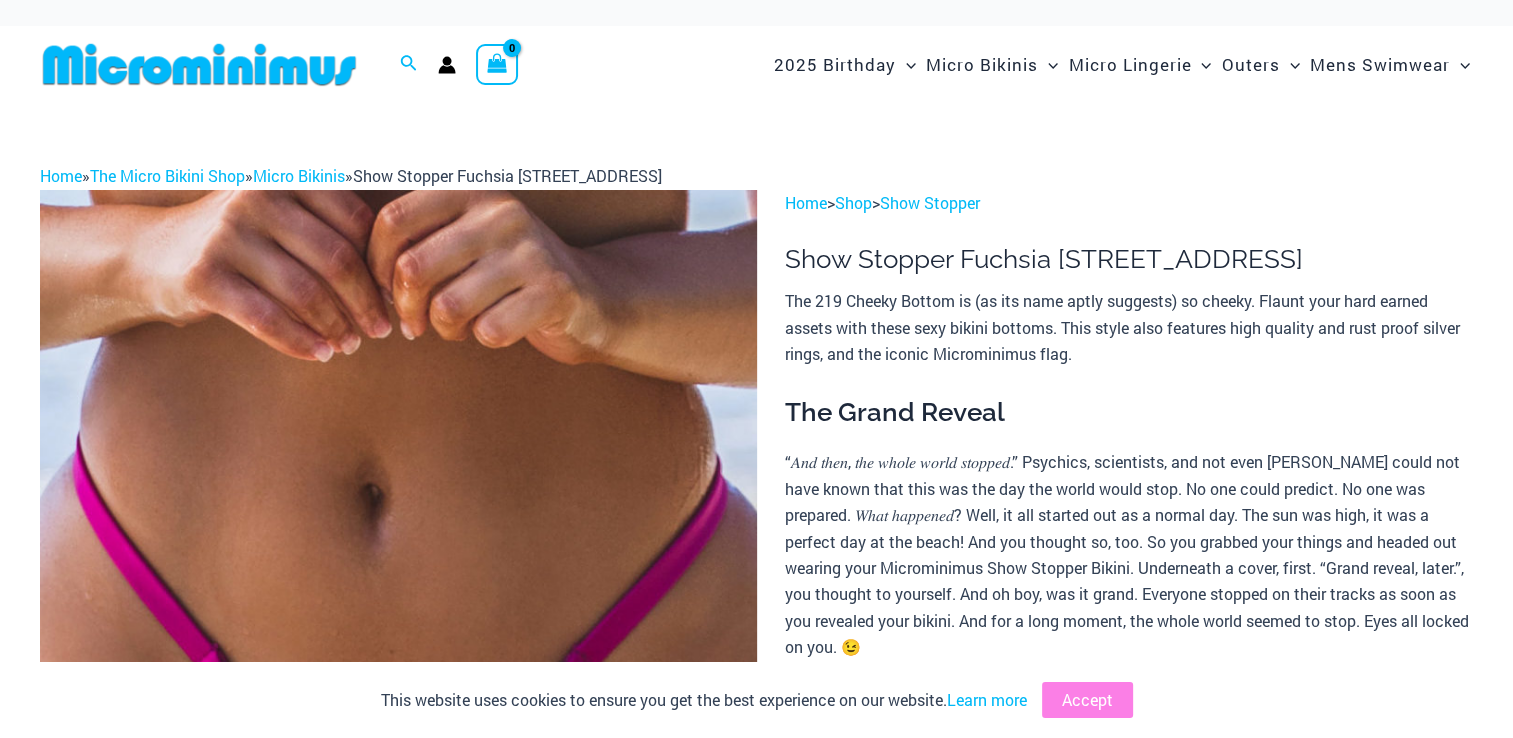 click at bounding box center (398, 727) 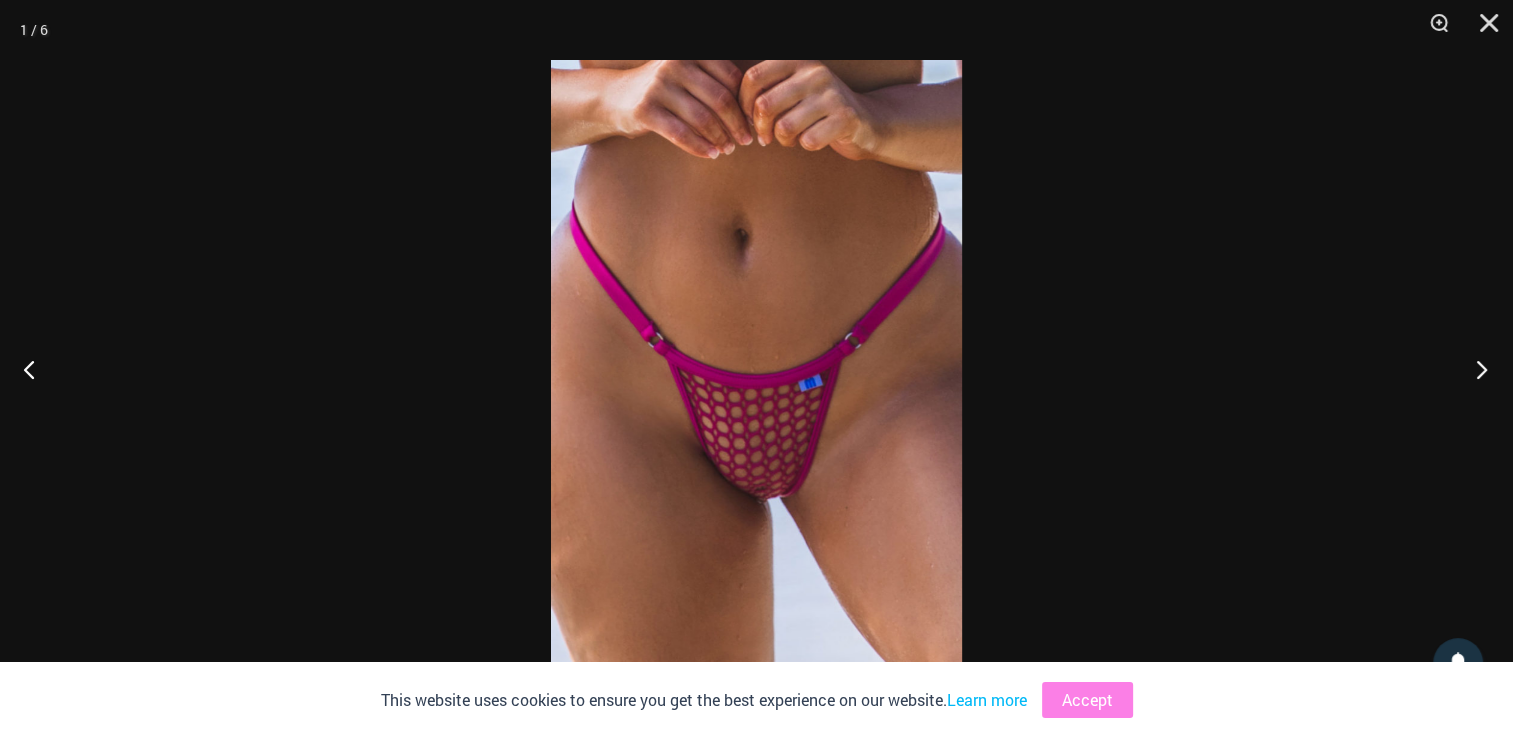 click at bounding box center (1475, 369) 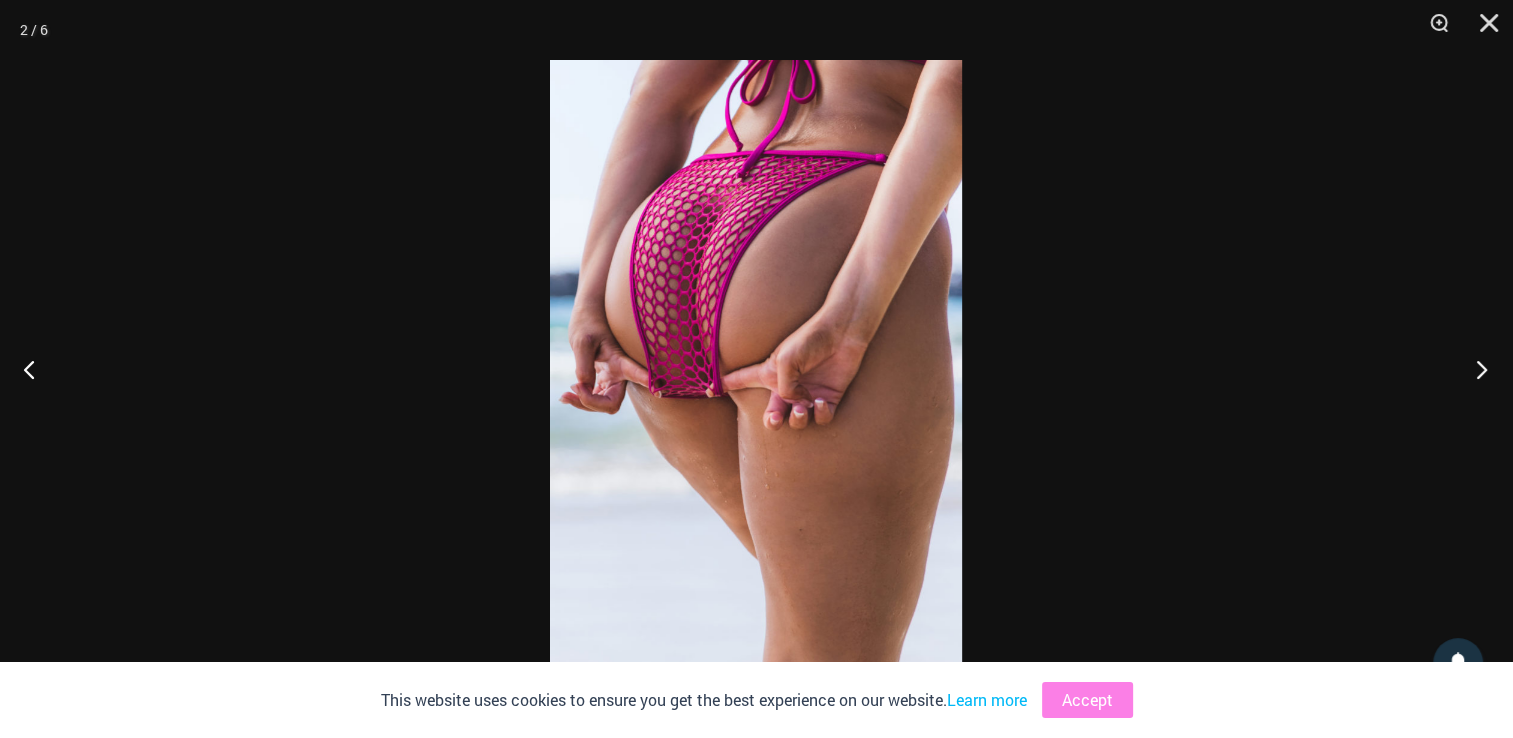 click at bounding box center [1475, 369] 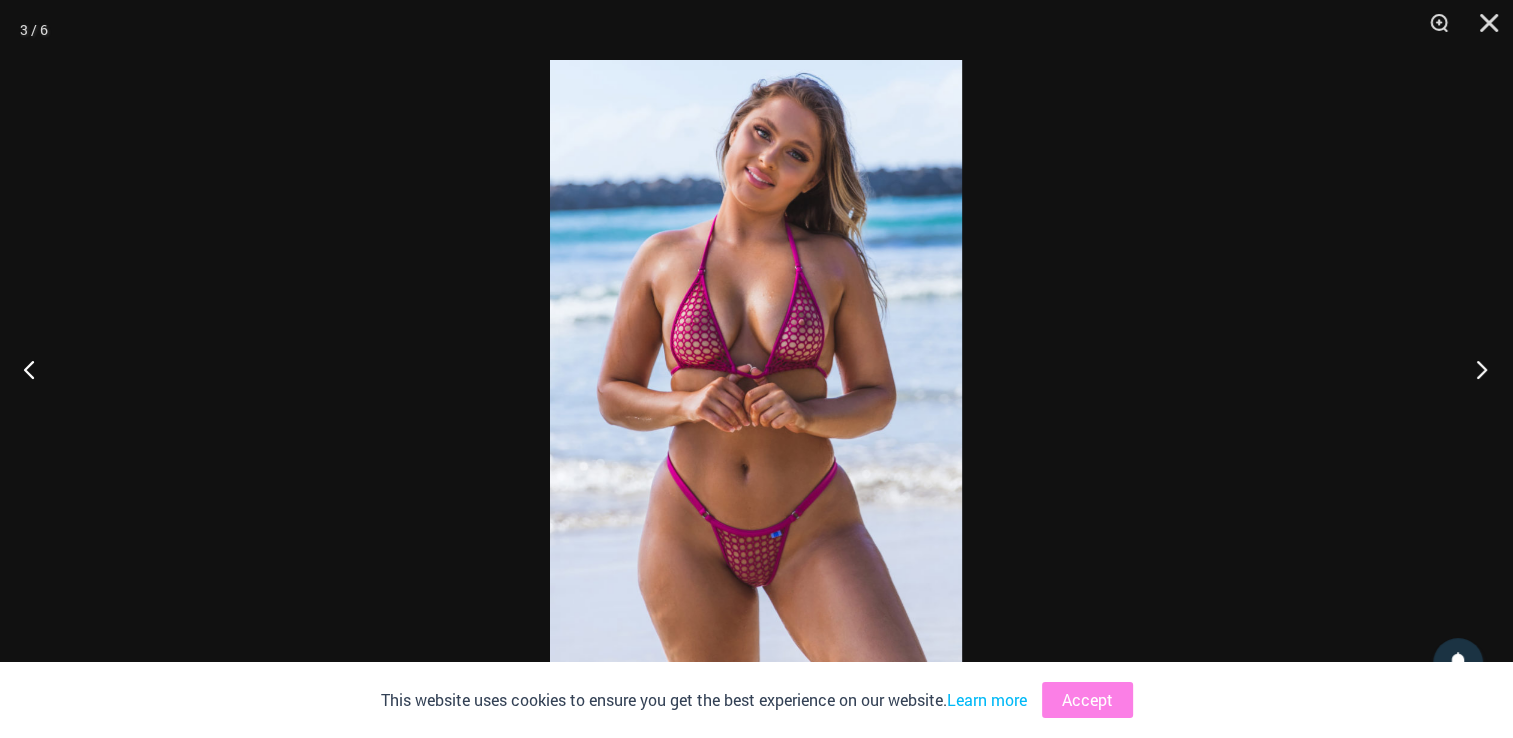 click at bounding box center (1475, 369) 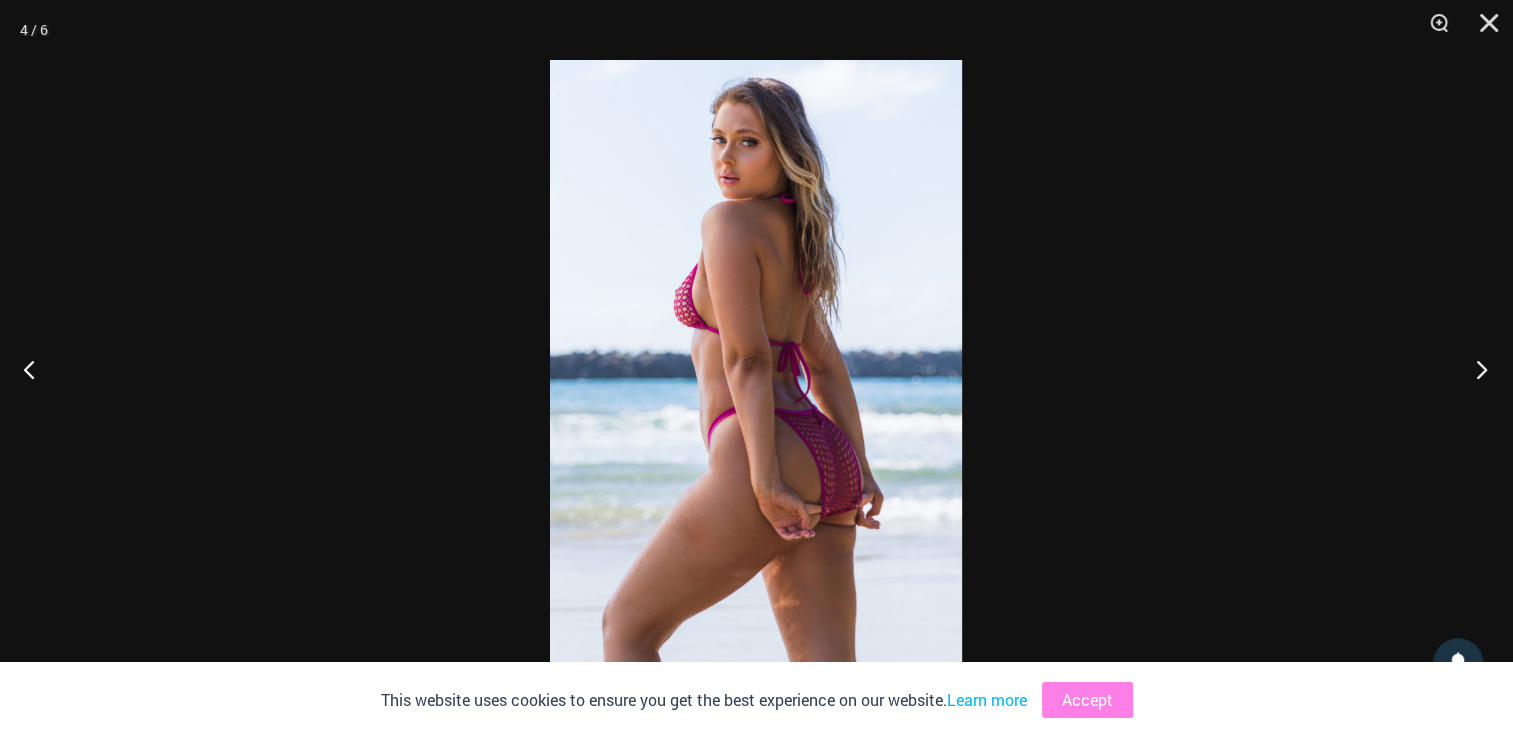 click at bounding box center (1475, 369) 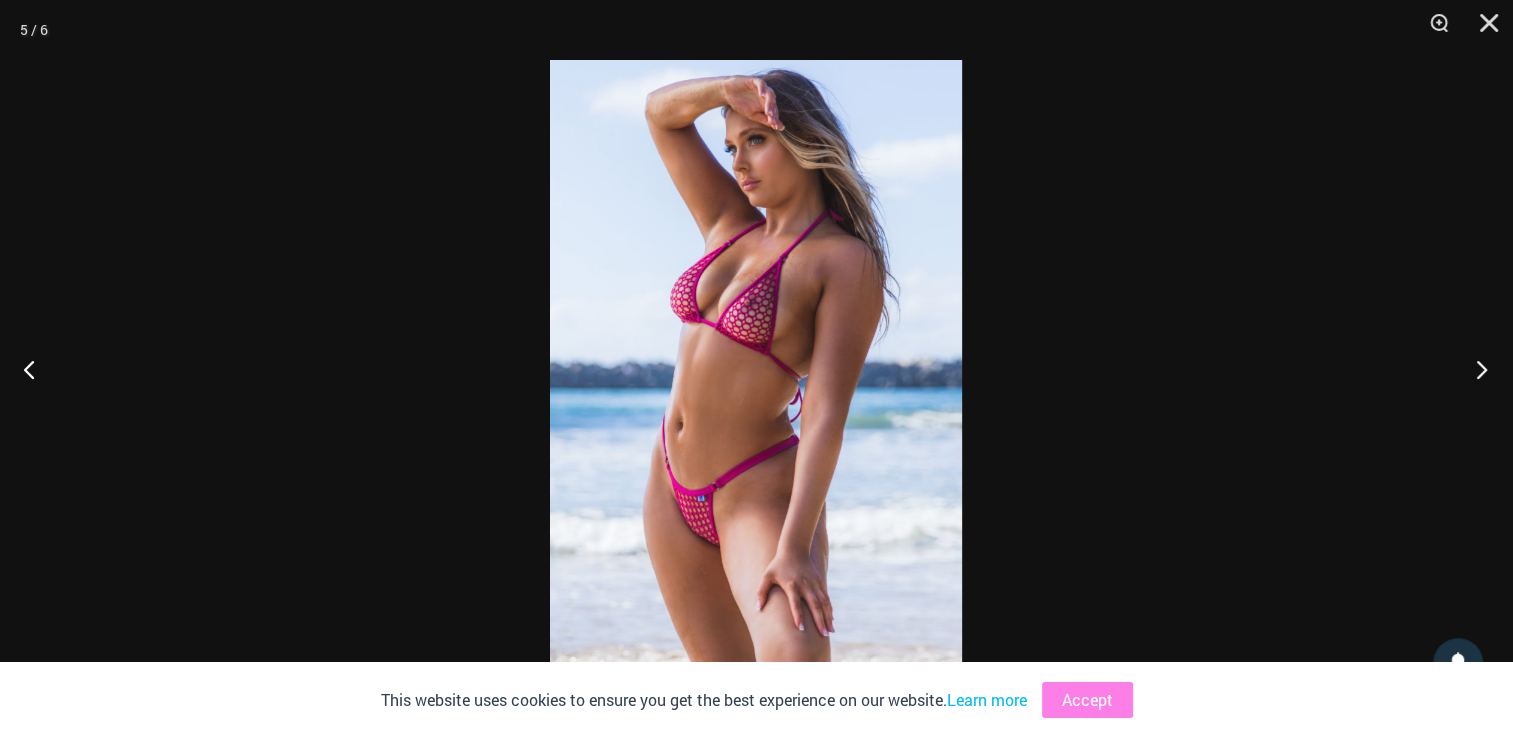 click at bounding box center (1475, 369) 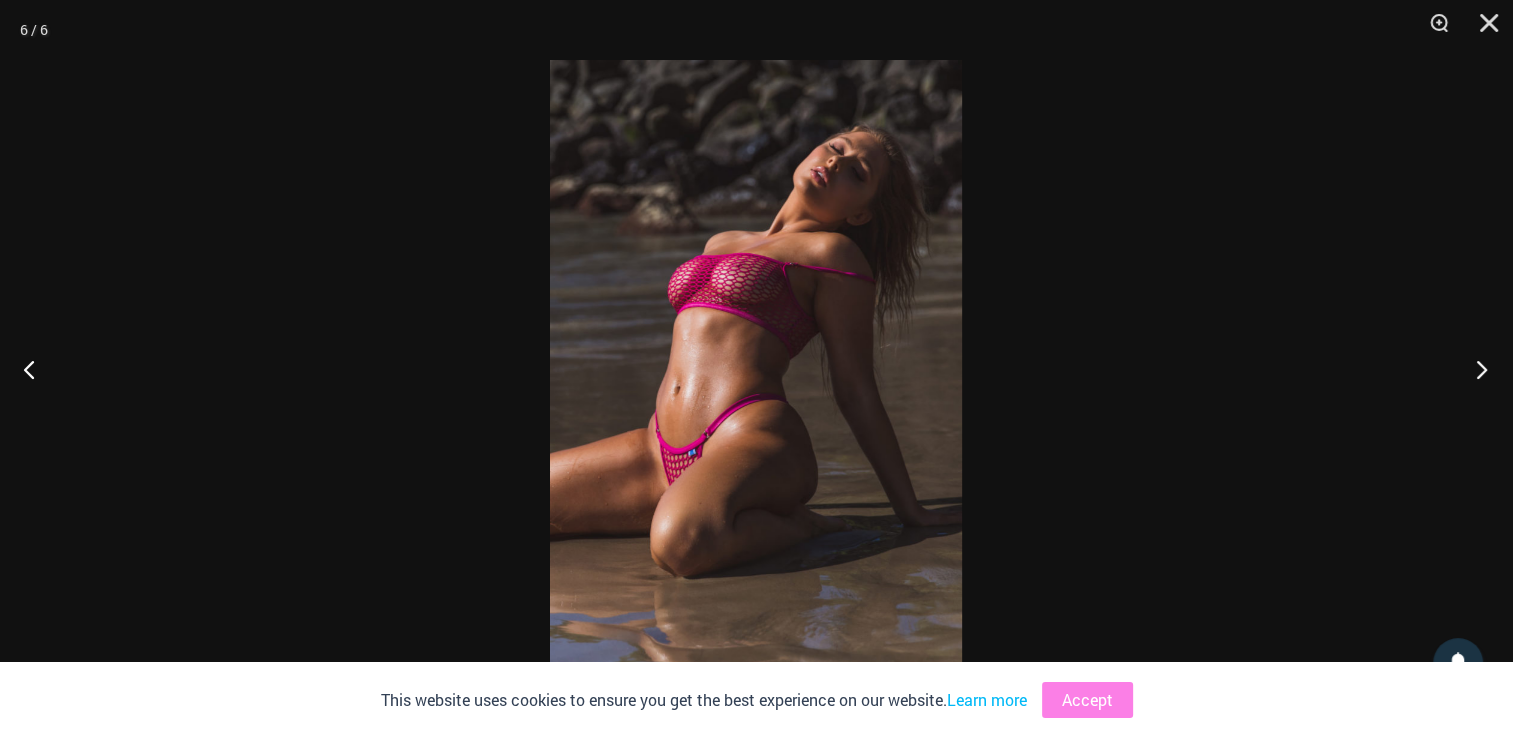 click at bounding box center [1475, 369] 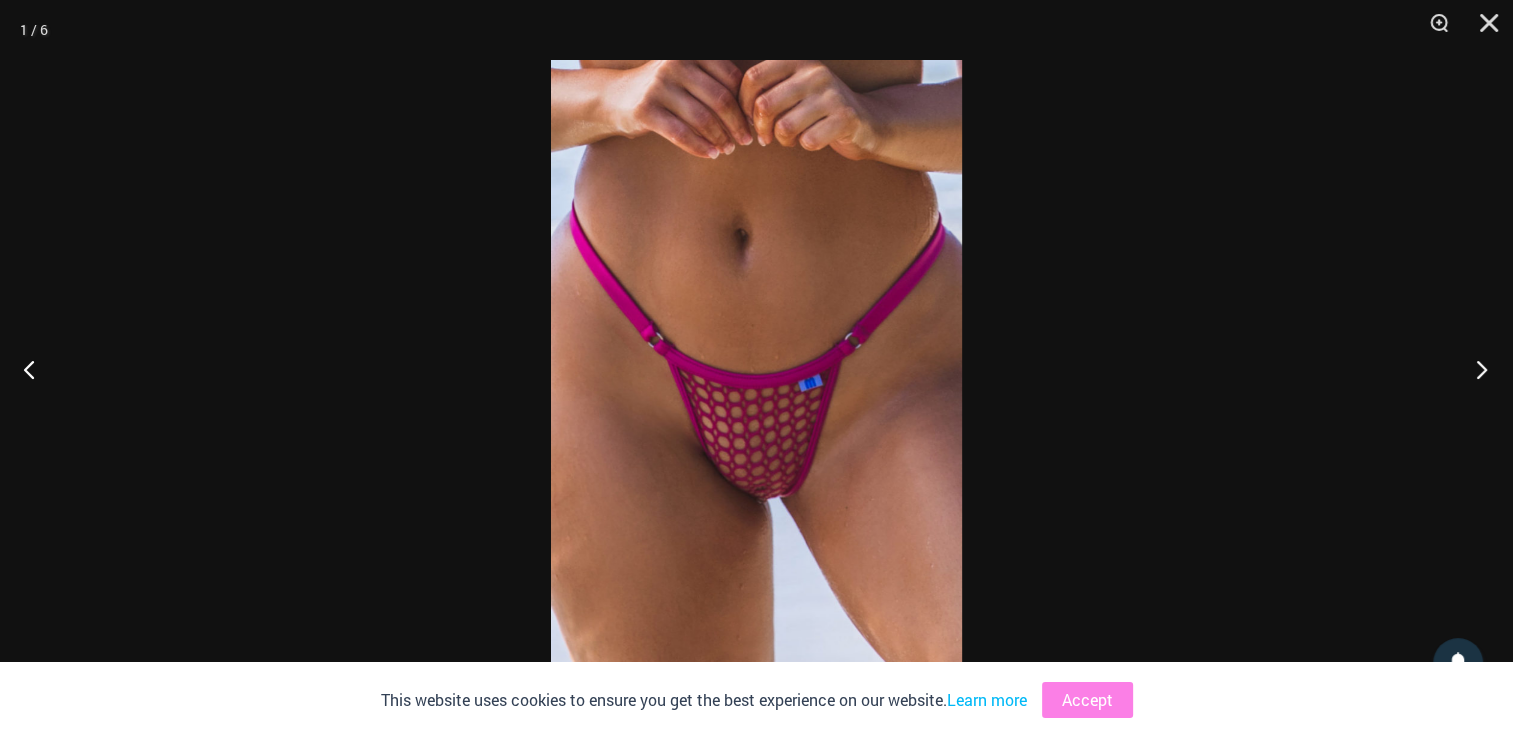 click at bounding box center (1475, 369) 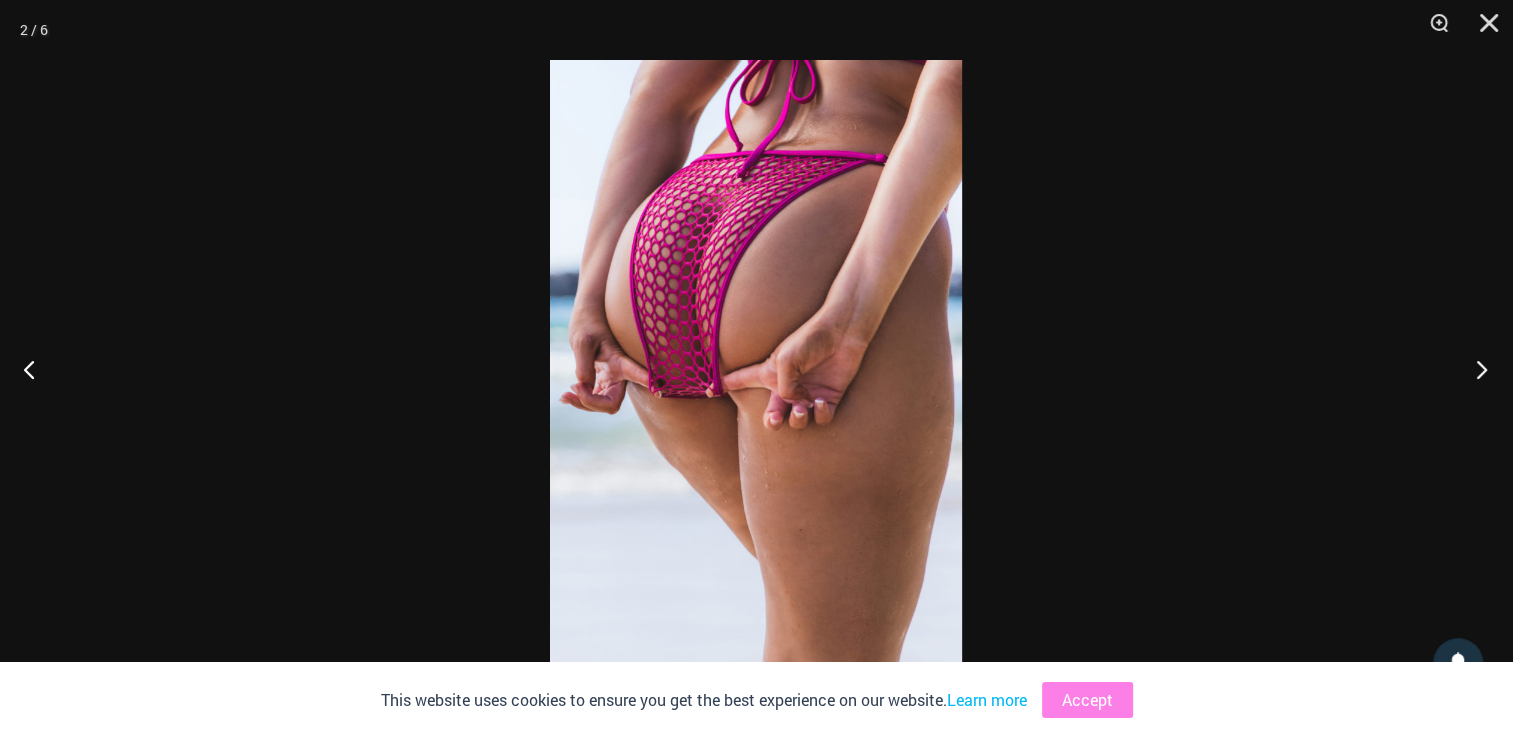 click at bounding box center [1475, 369] 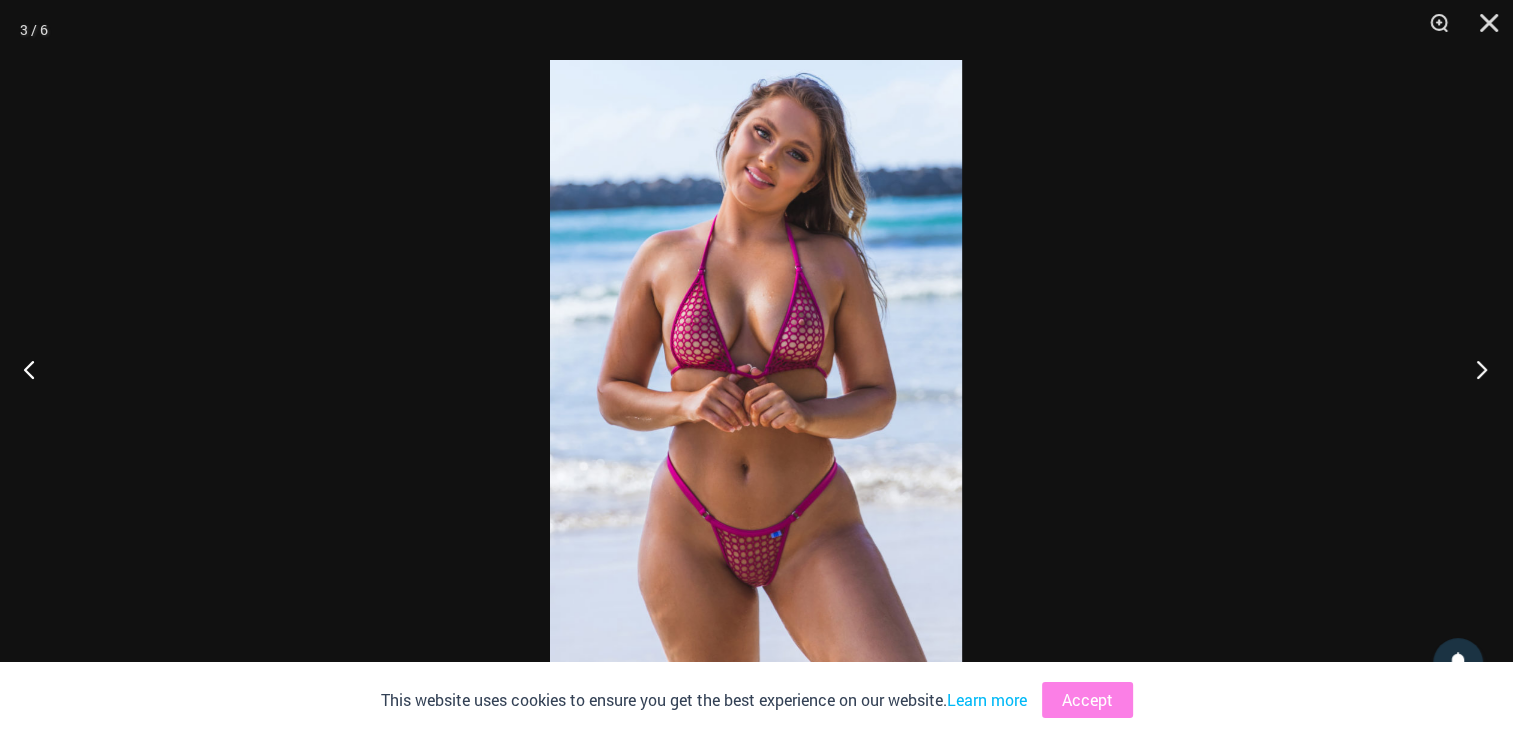 click at bounding box center [1475, 369] 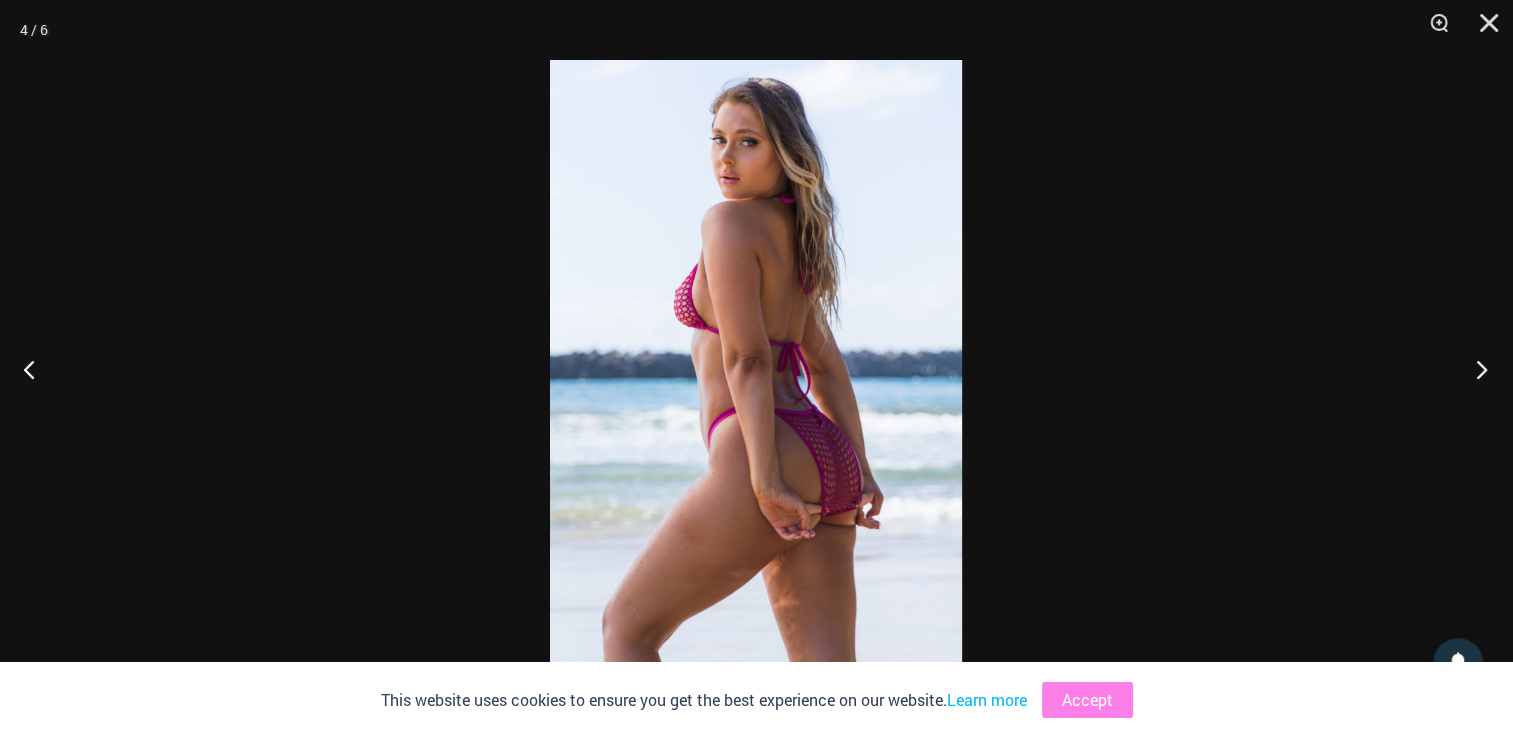 click at bounding box center (1475, 369) 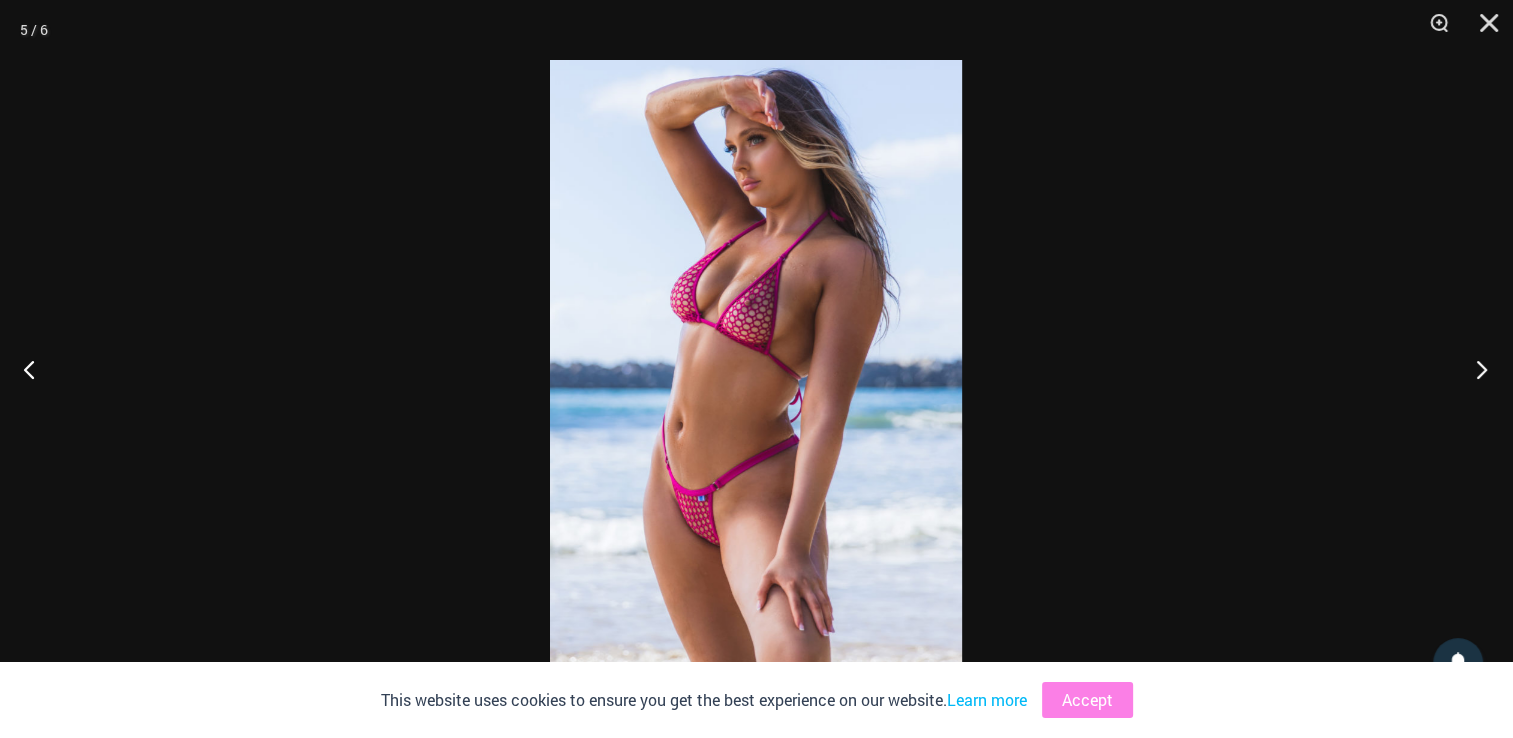click at bounding box center [1475, 369] 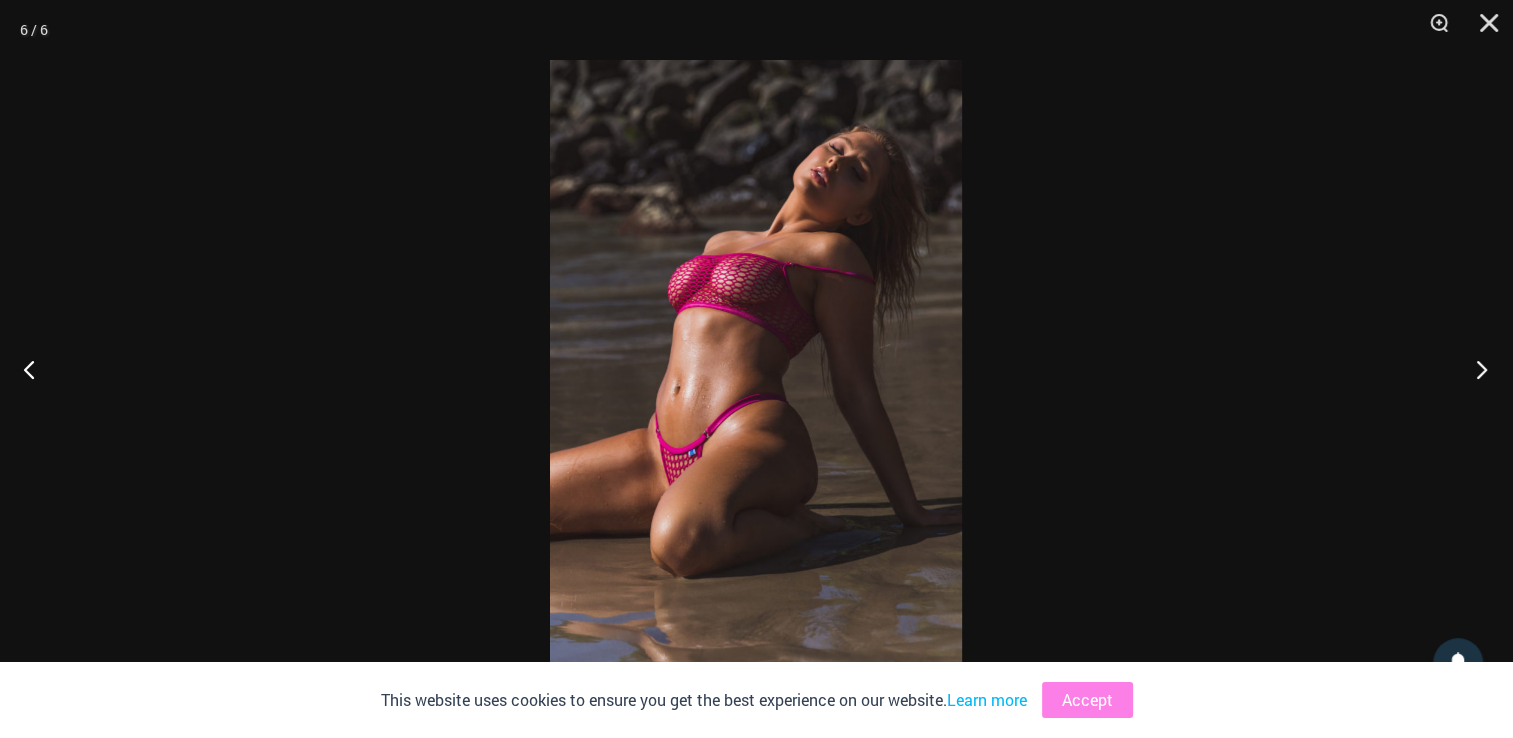click at bounding box center (1475, 369) 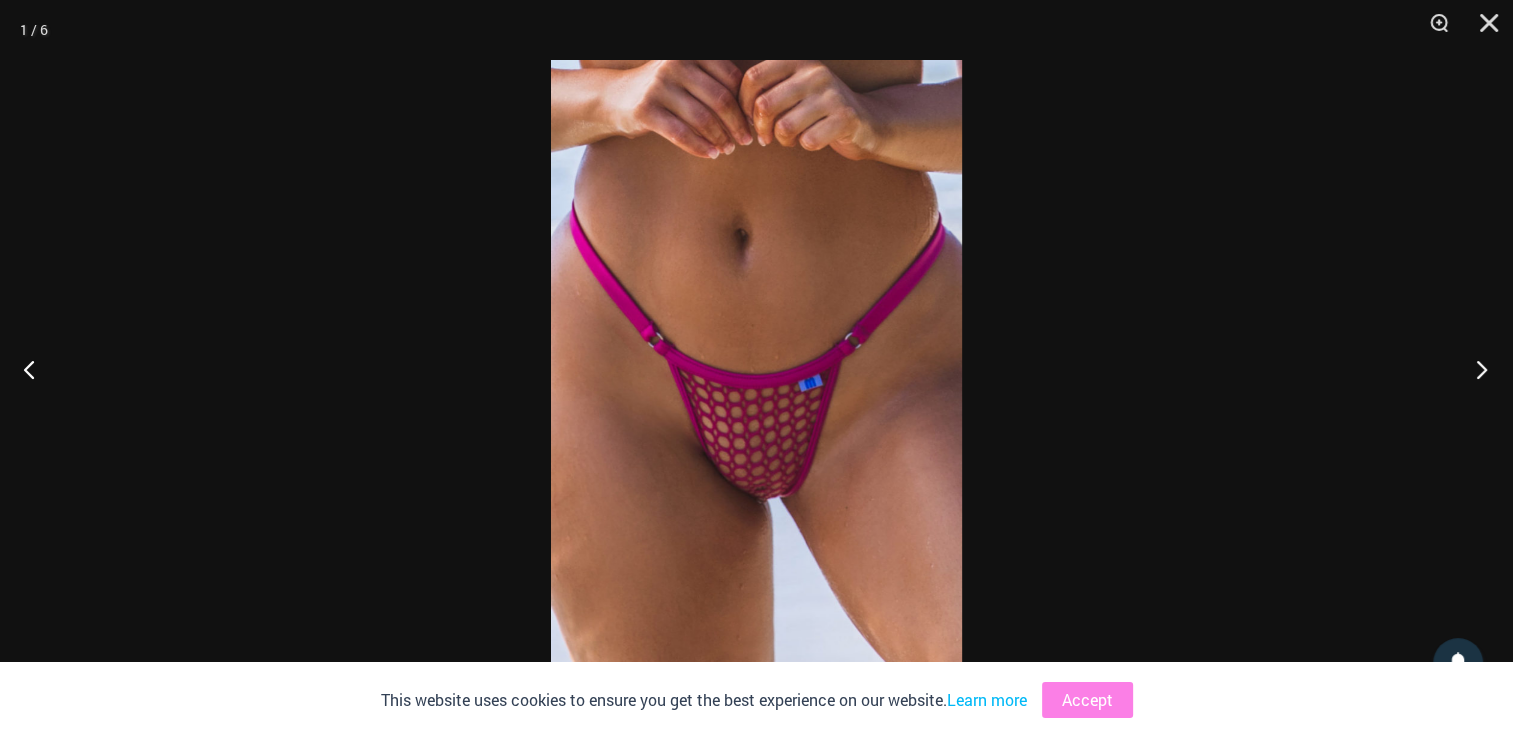 click at bounding box center [1475, 369] 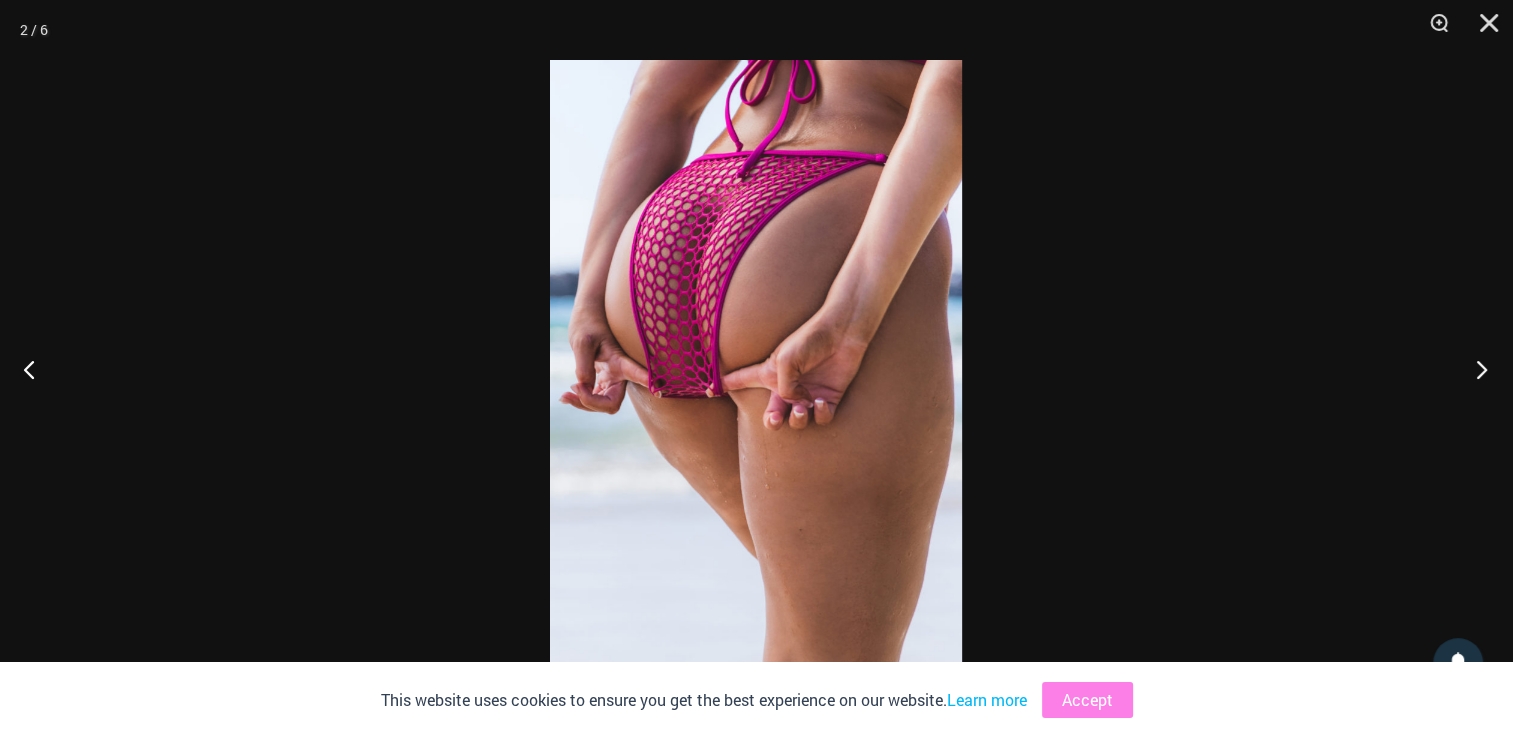 click at bounding box center [1475, 369] 